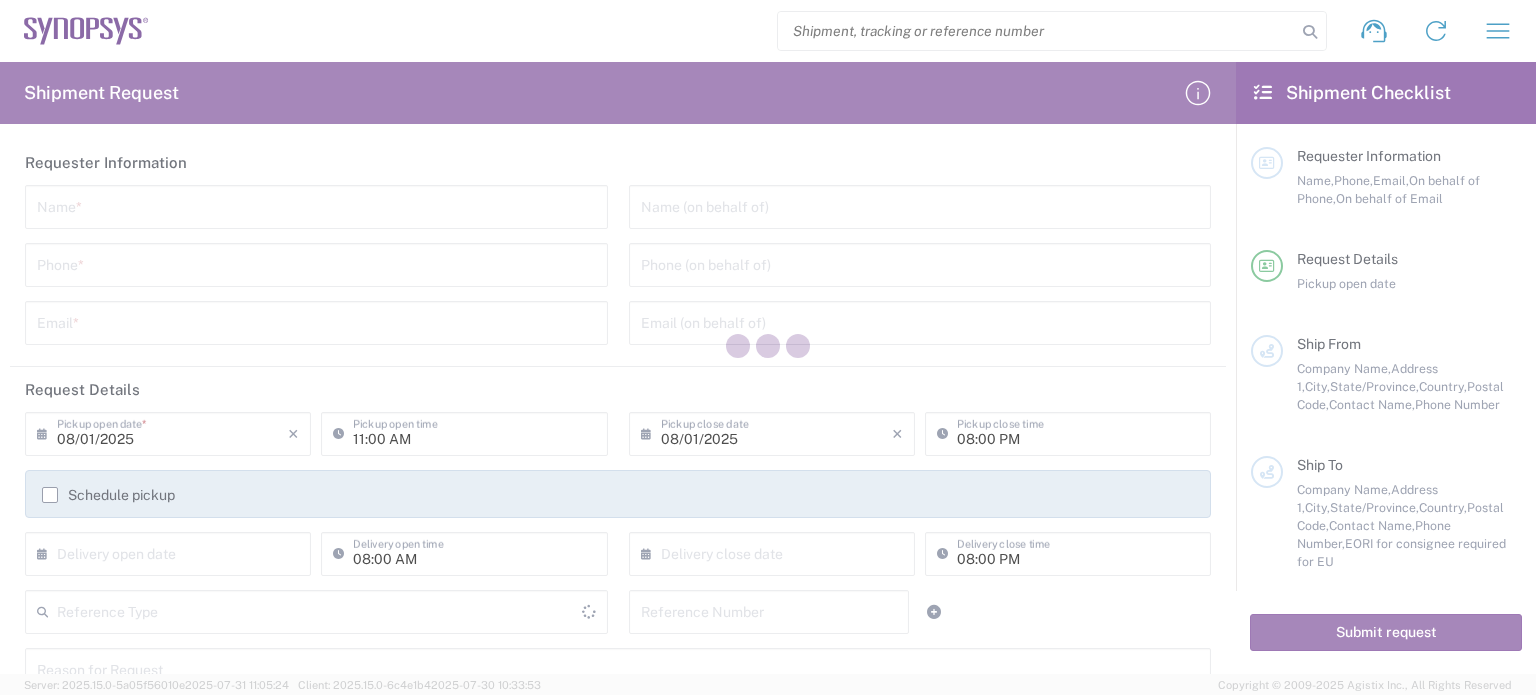 scroll, scrollTop: 0, scrollLeft: 0, axis: both 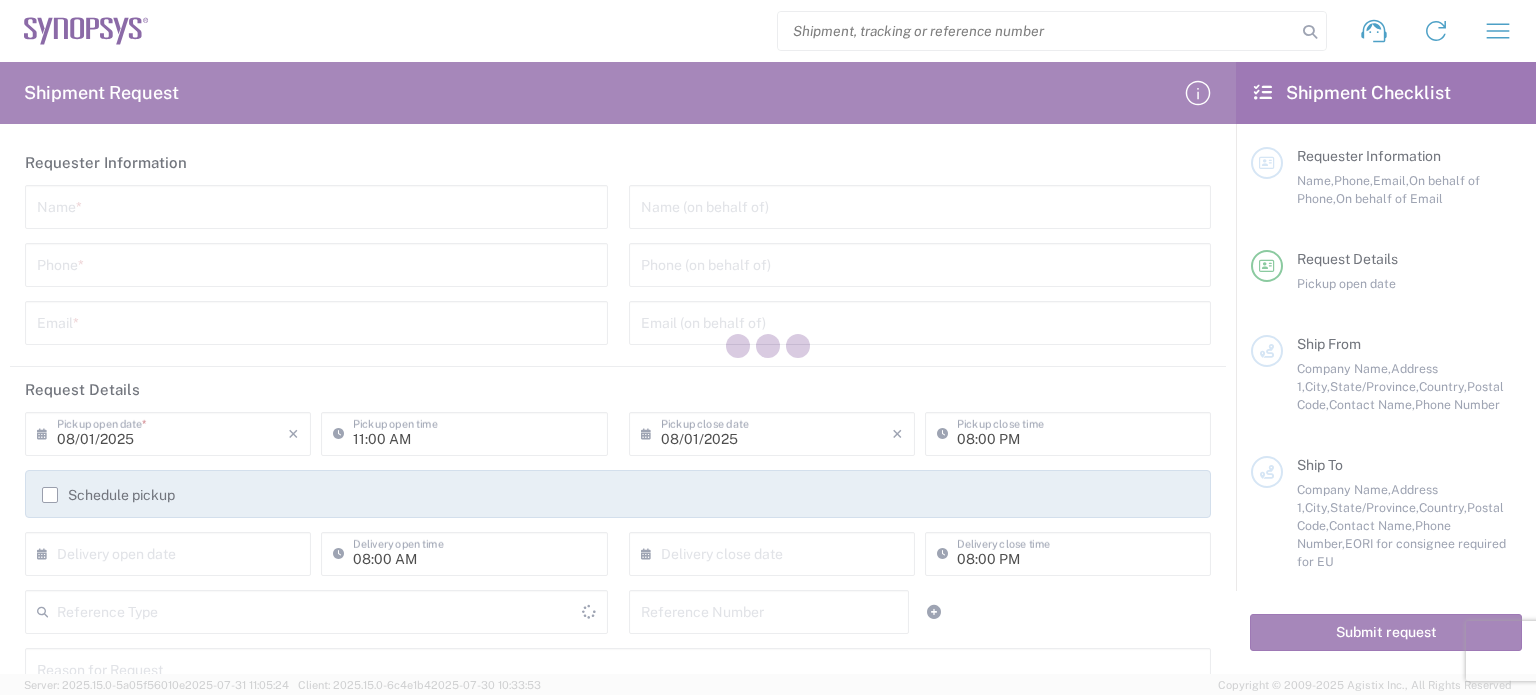 type on "United States" 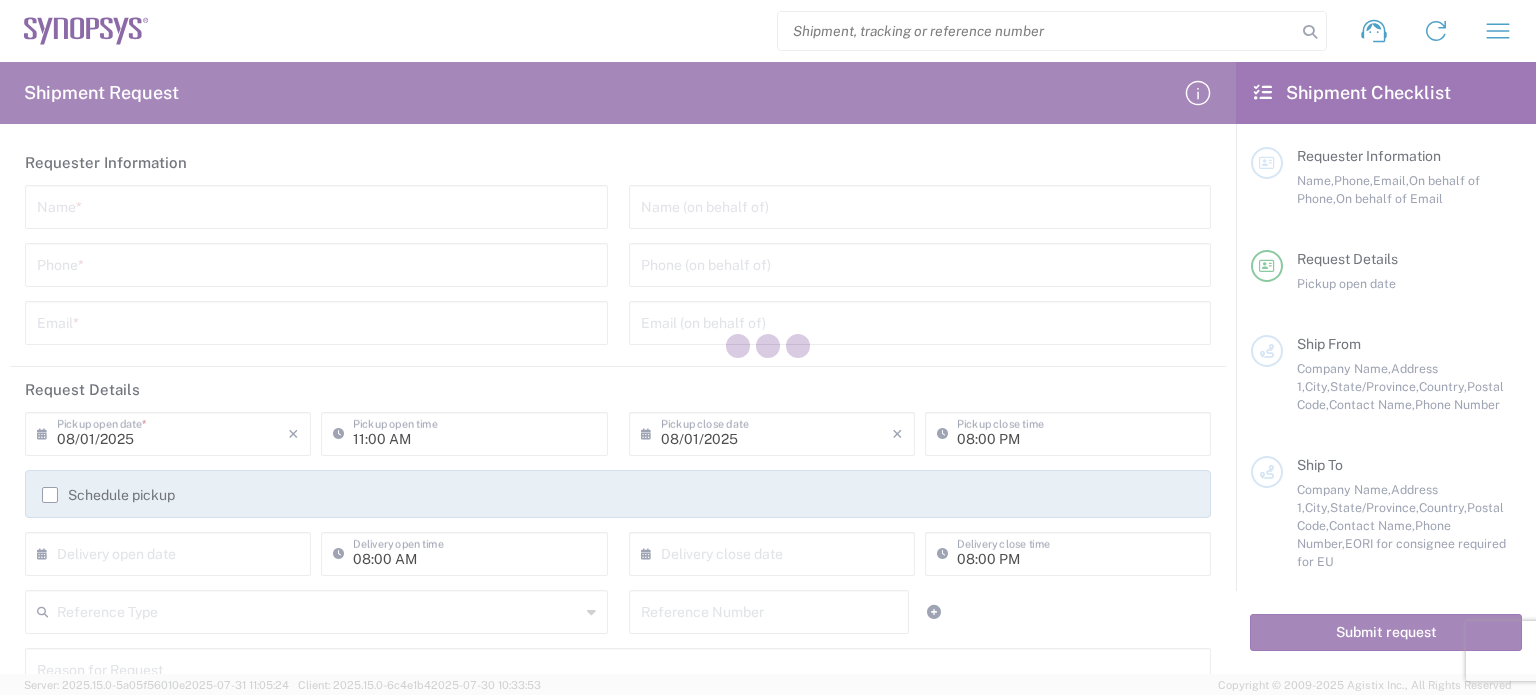 type on "United States" 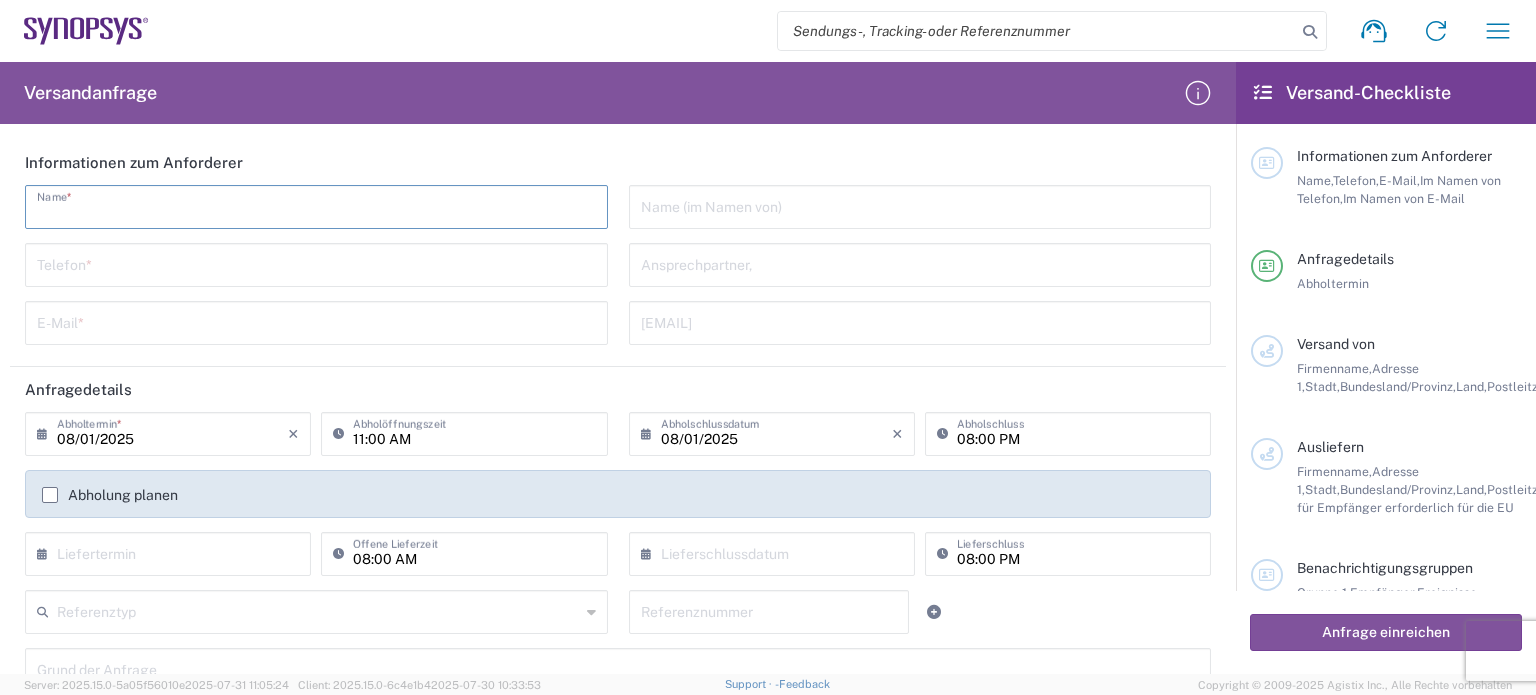 click at bounding box center [316, 205] 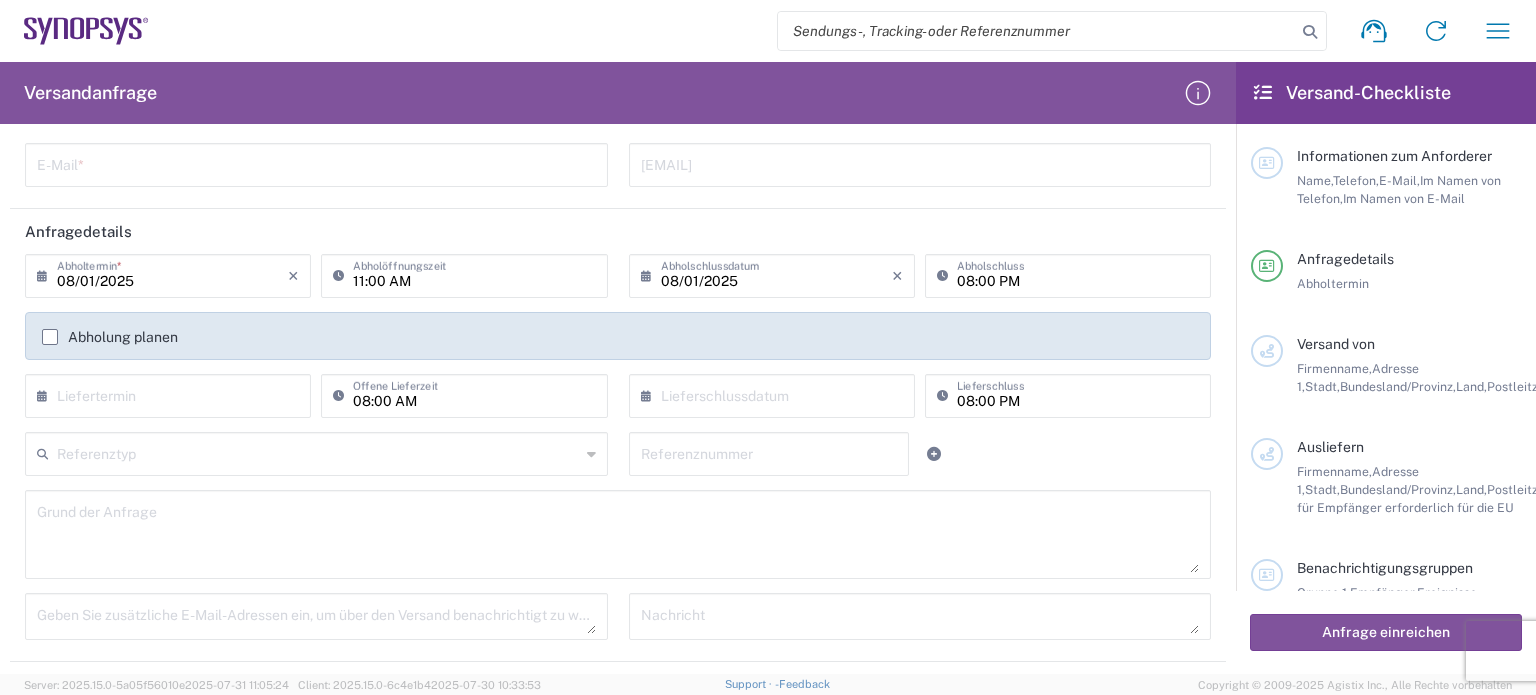 scroll, scrollTop: 200, scrollLeft: 0, axis: vertical 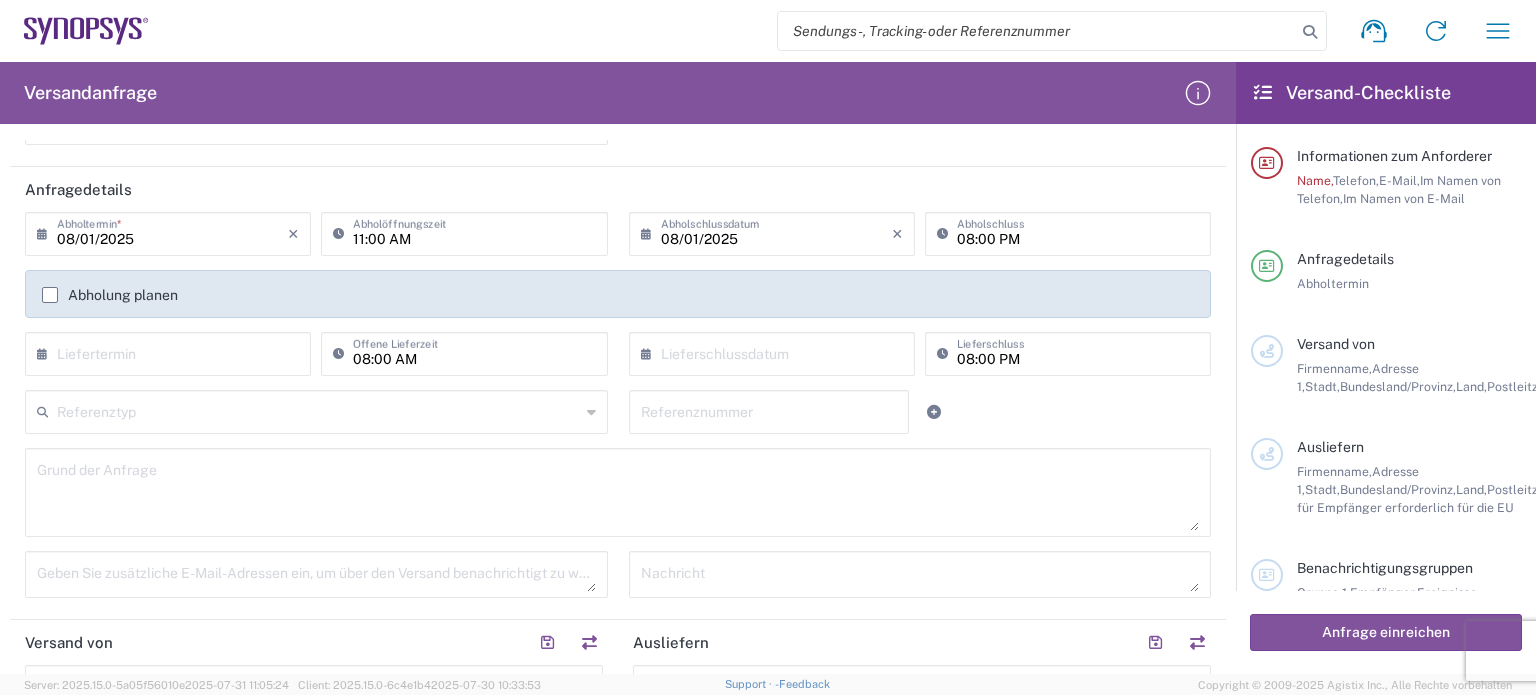 click on "Grund der Anfrage" 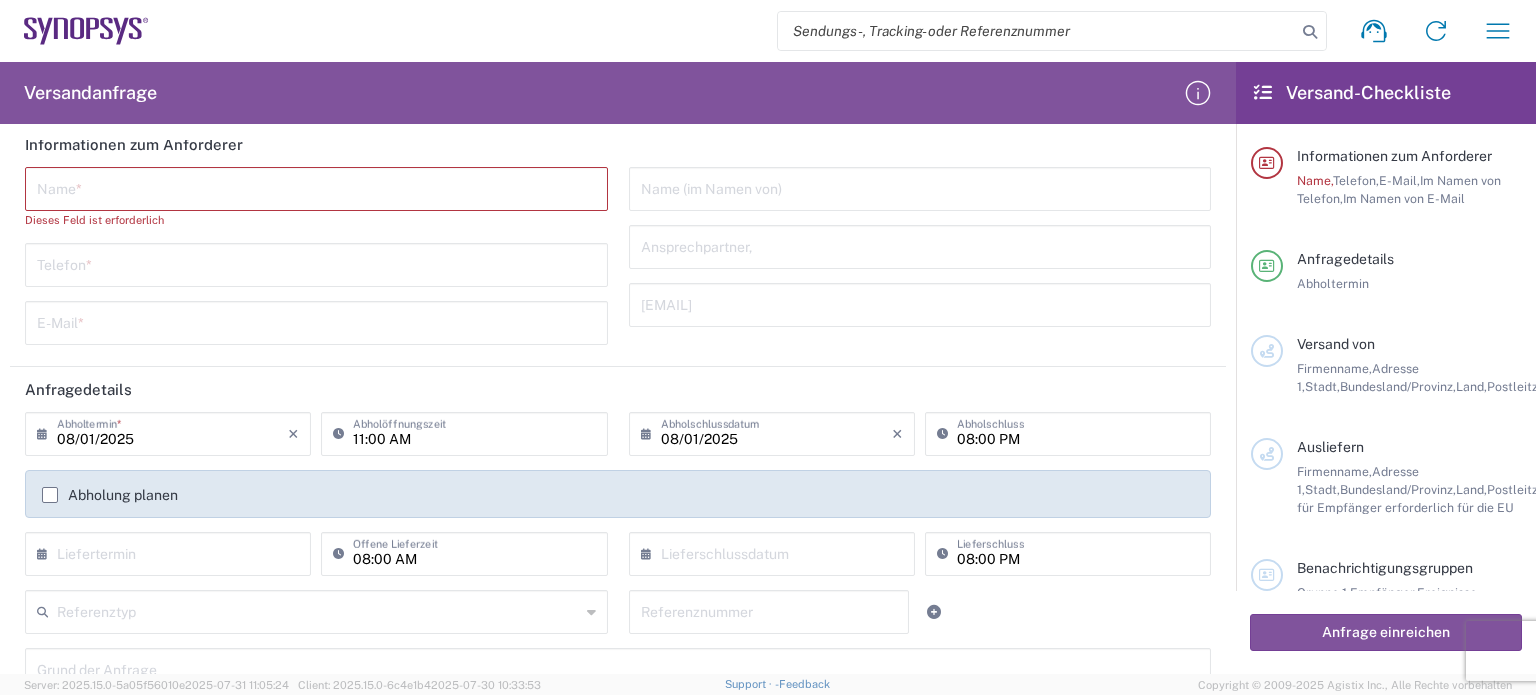 scroll, scrollTop: 0, scrollLeft: 0, axis: both 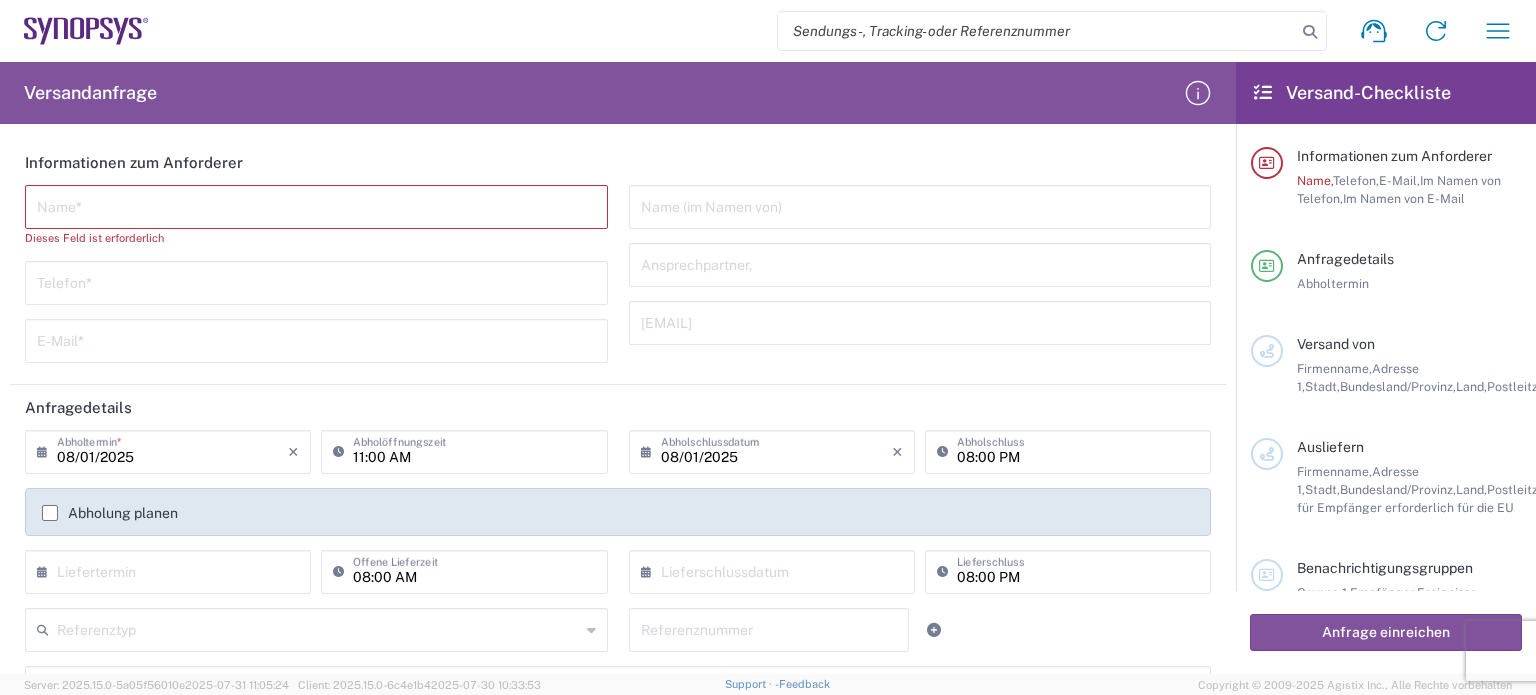 click at bounding box center (316, 205) 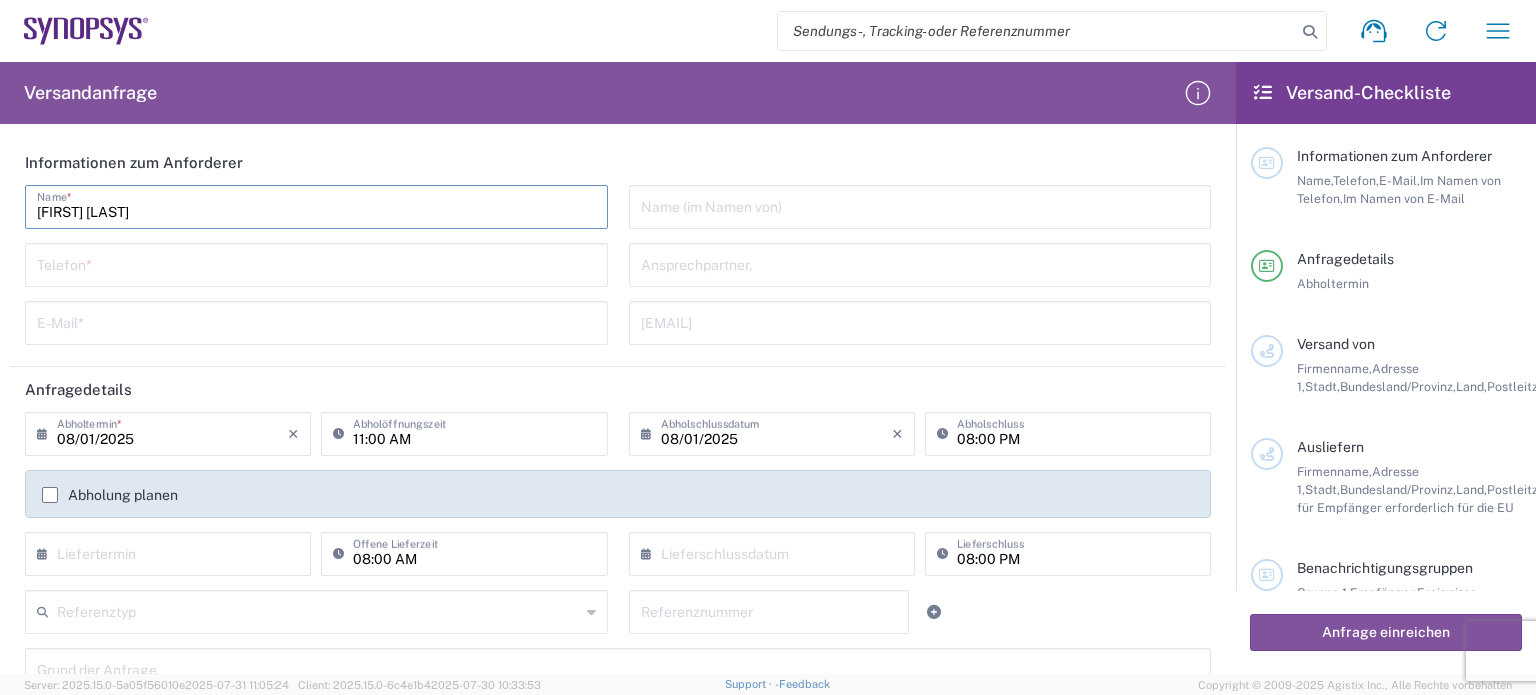 type on "[FIRST] [LAST]" 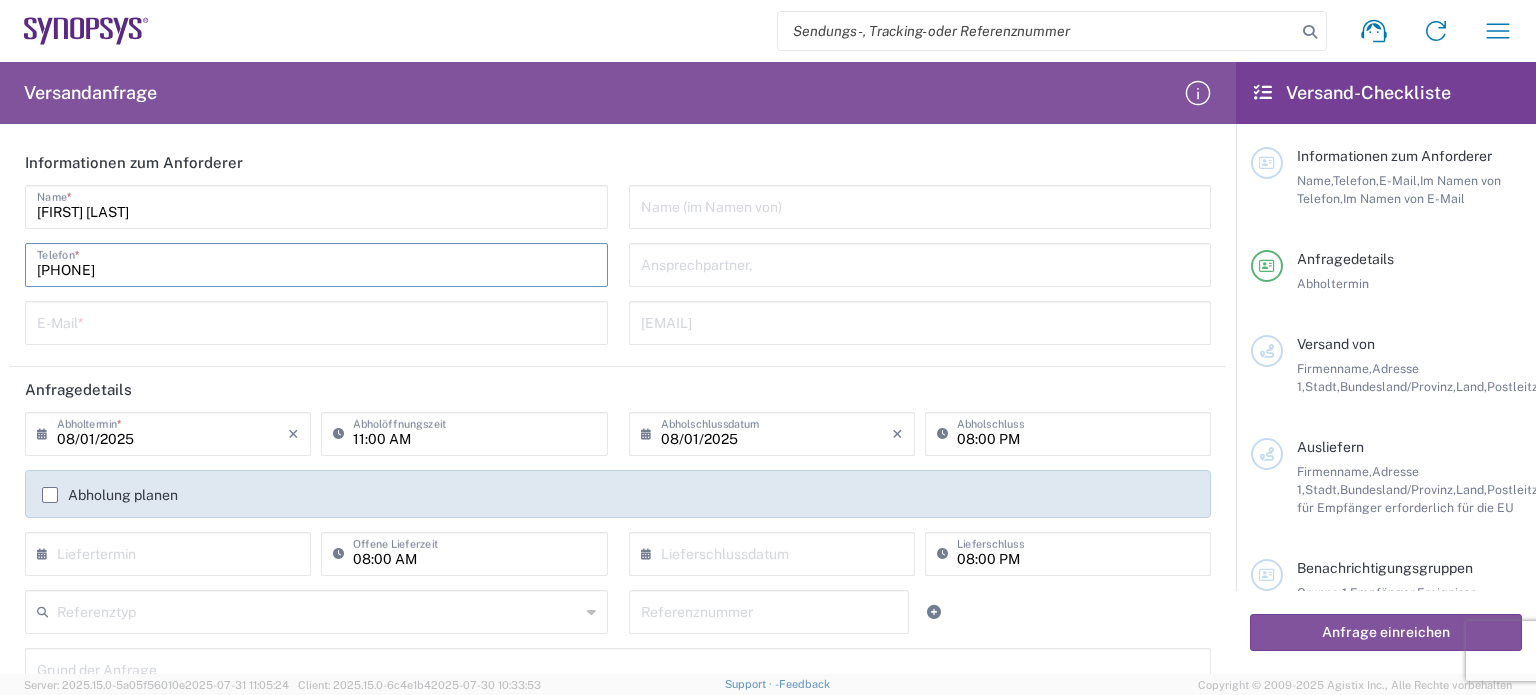 type on "[PHONE]" 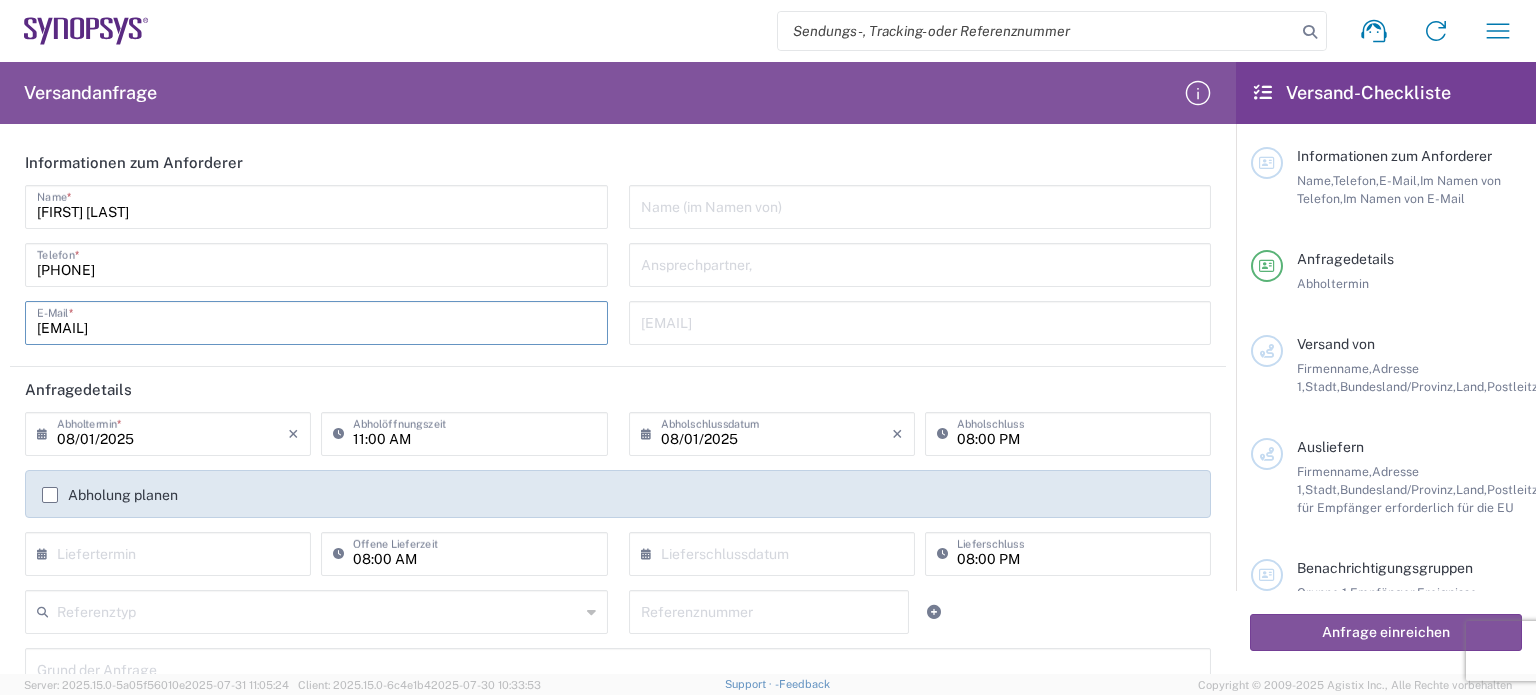 type on "[EMAIL]" 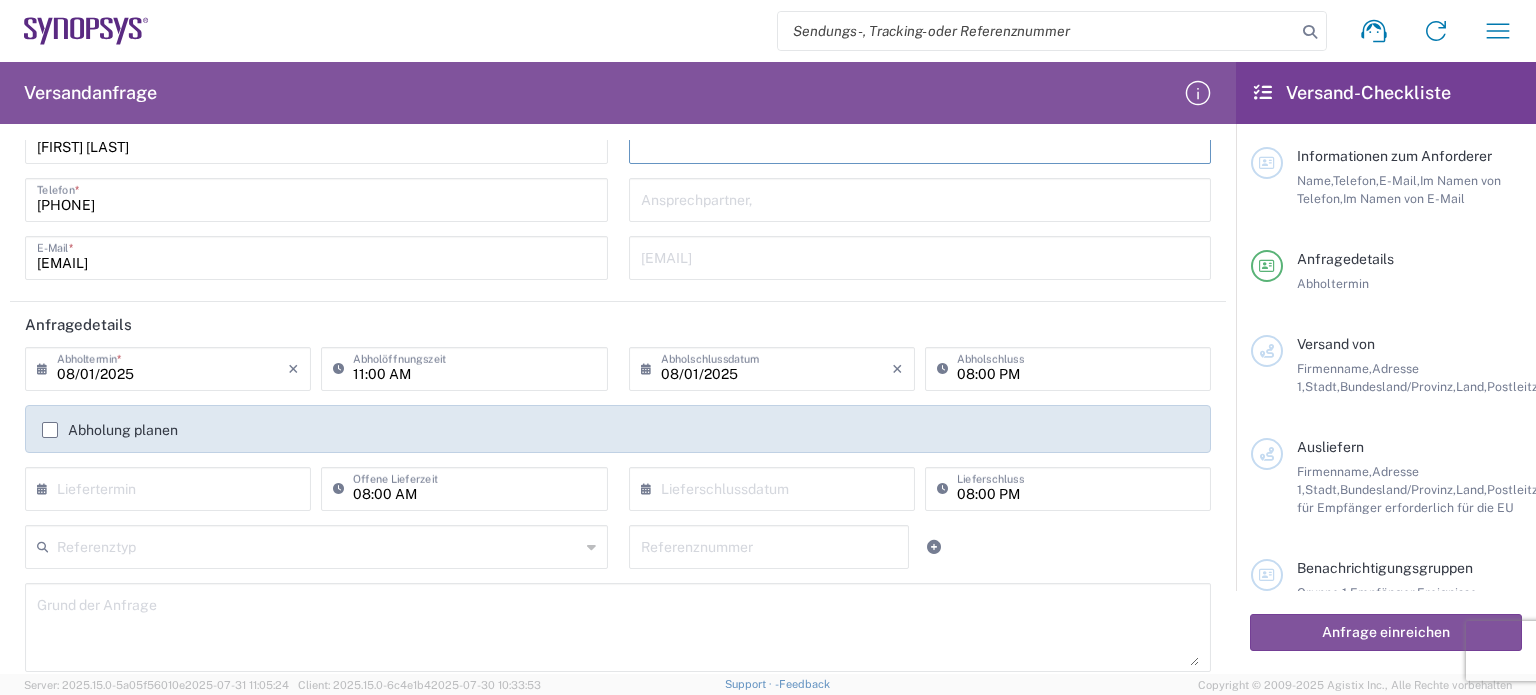 scroll, scrollTop: 100, scrollLeft: 0, axis: vertical 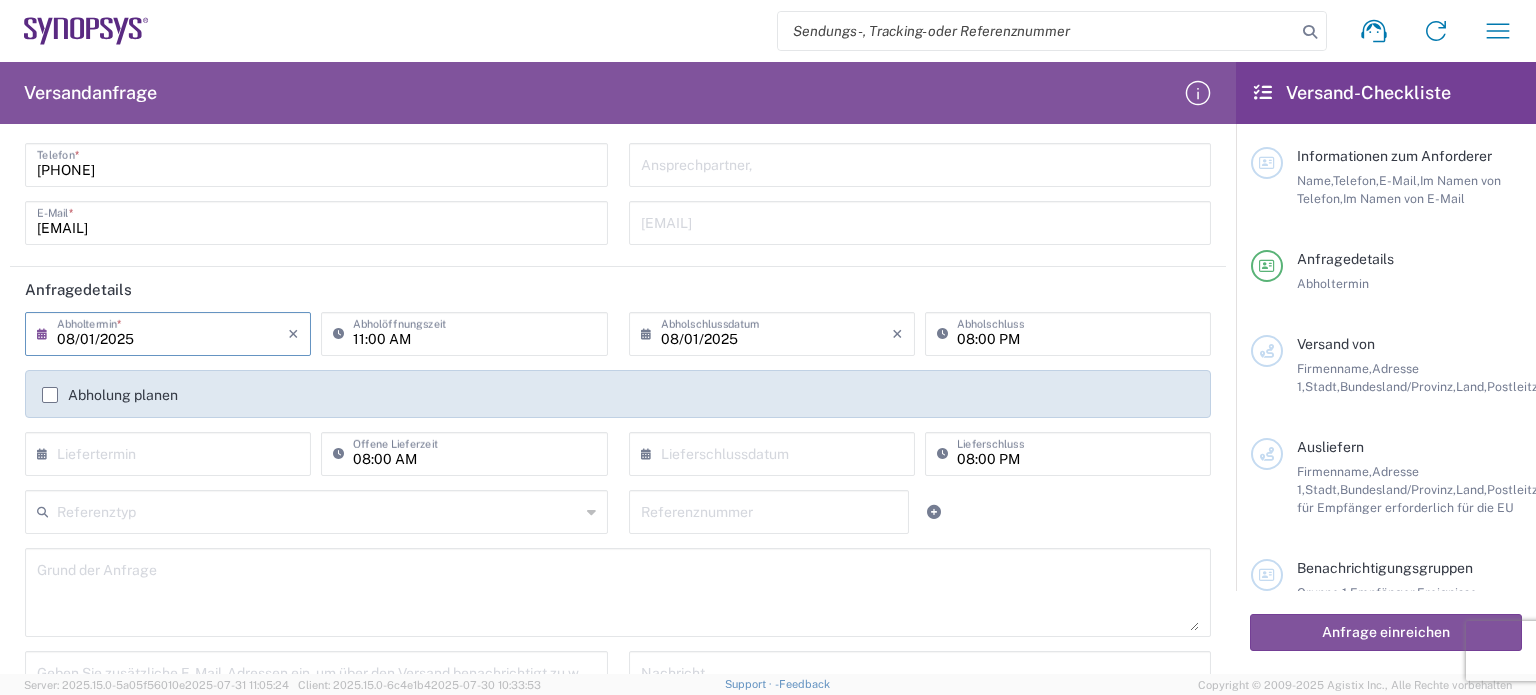 click on "08/01/2025" at bounding box center (172, 332) 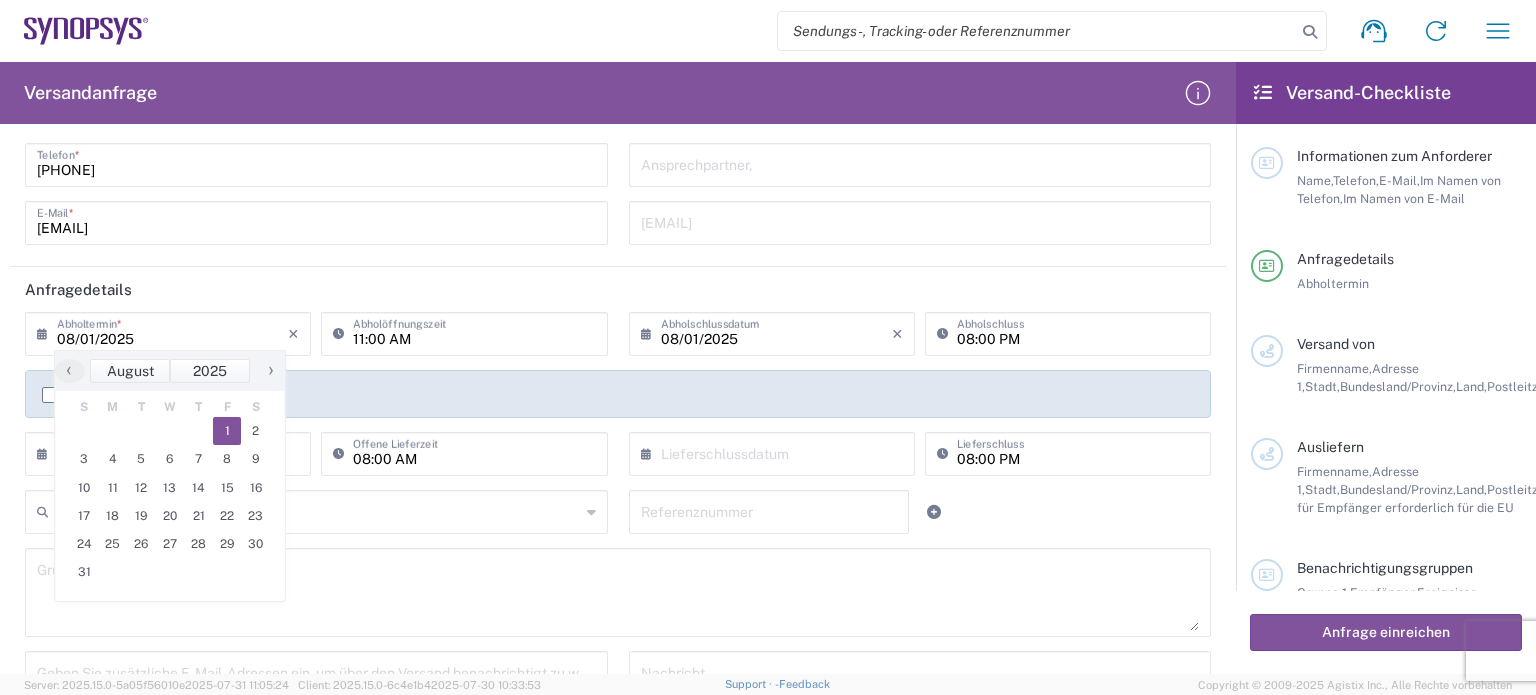 click 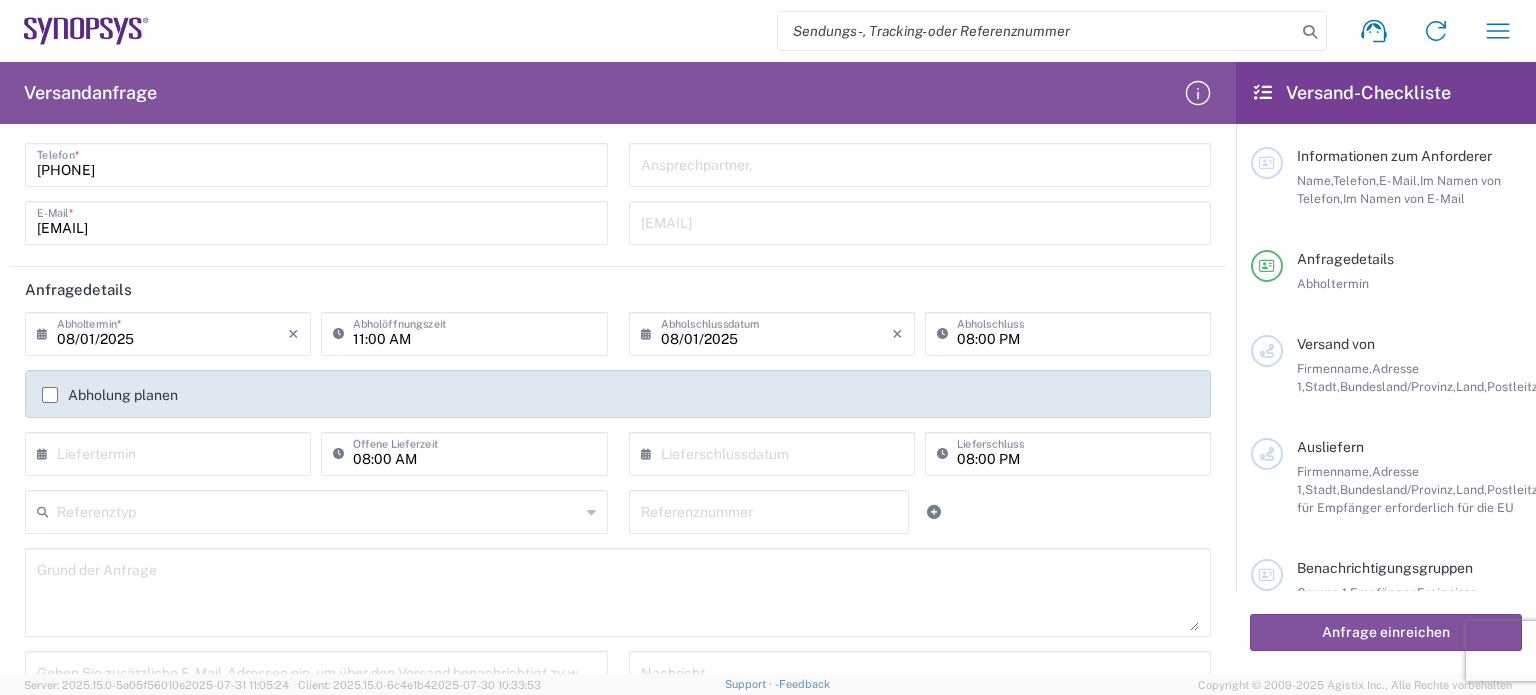 click 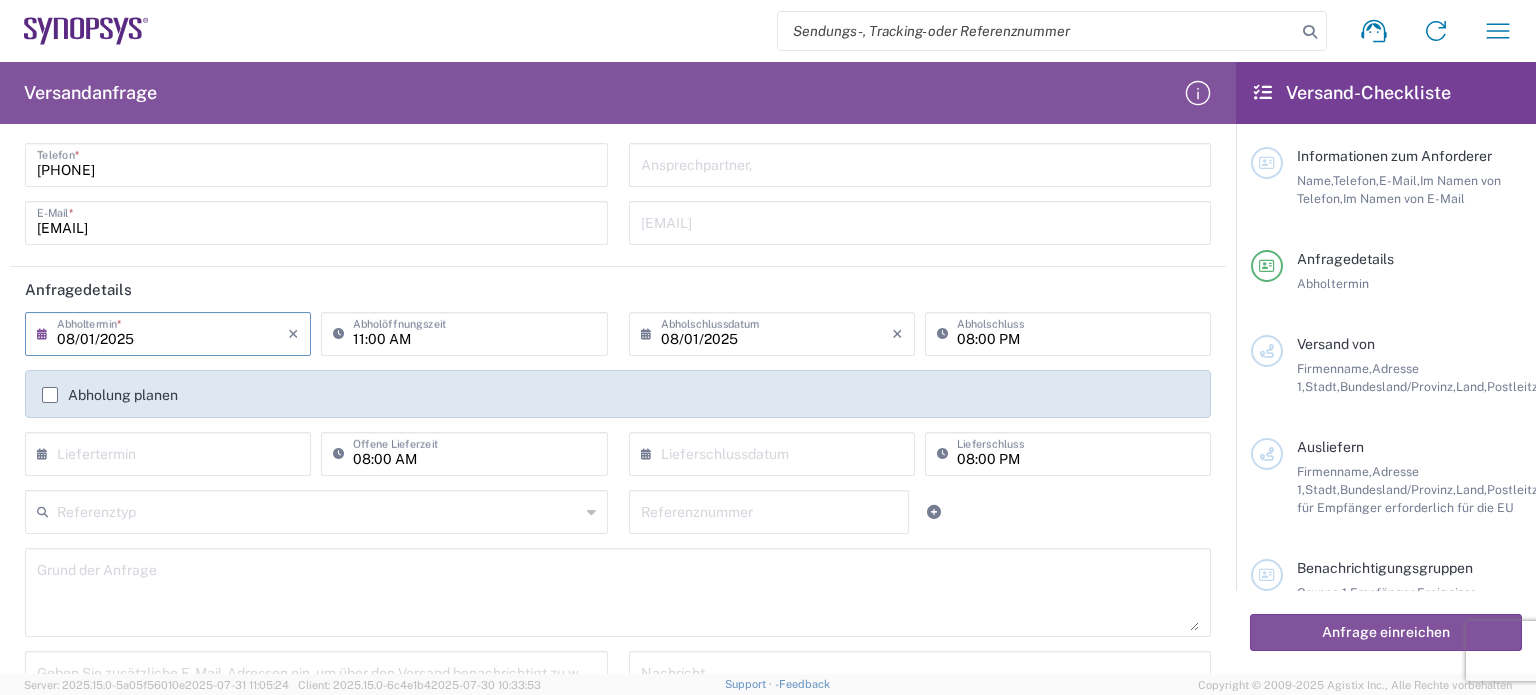 click 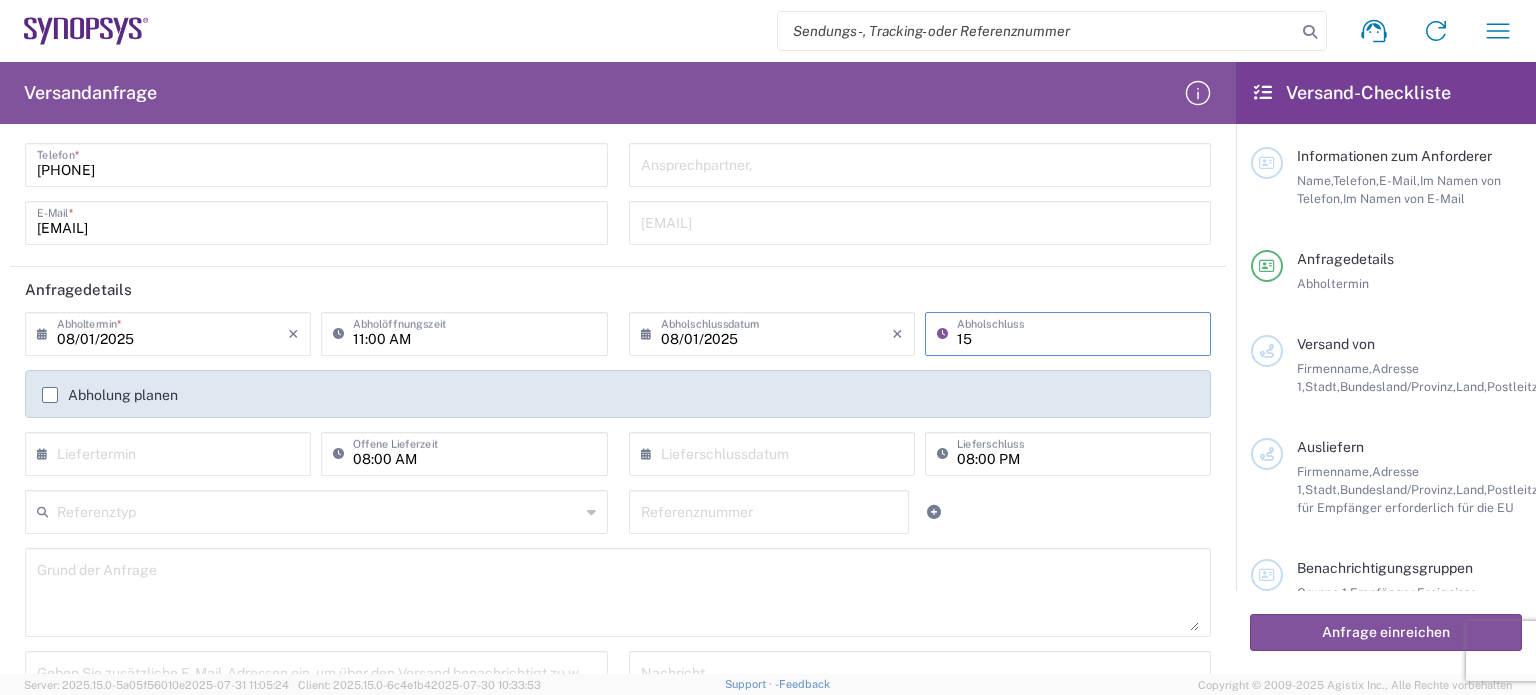 type on "1" 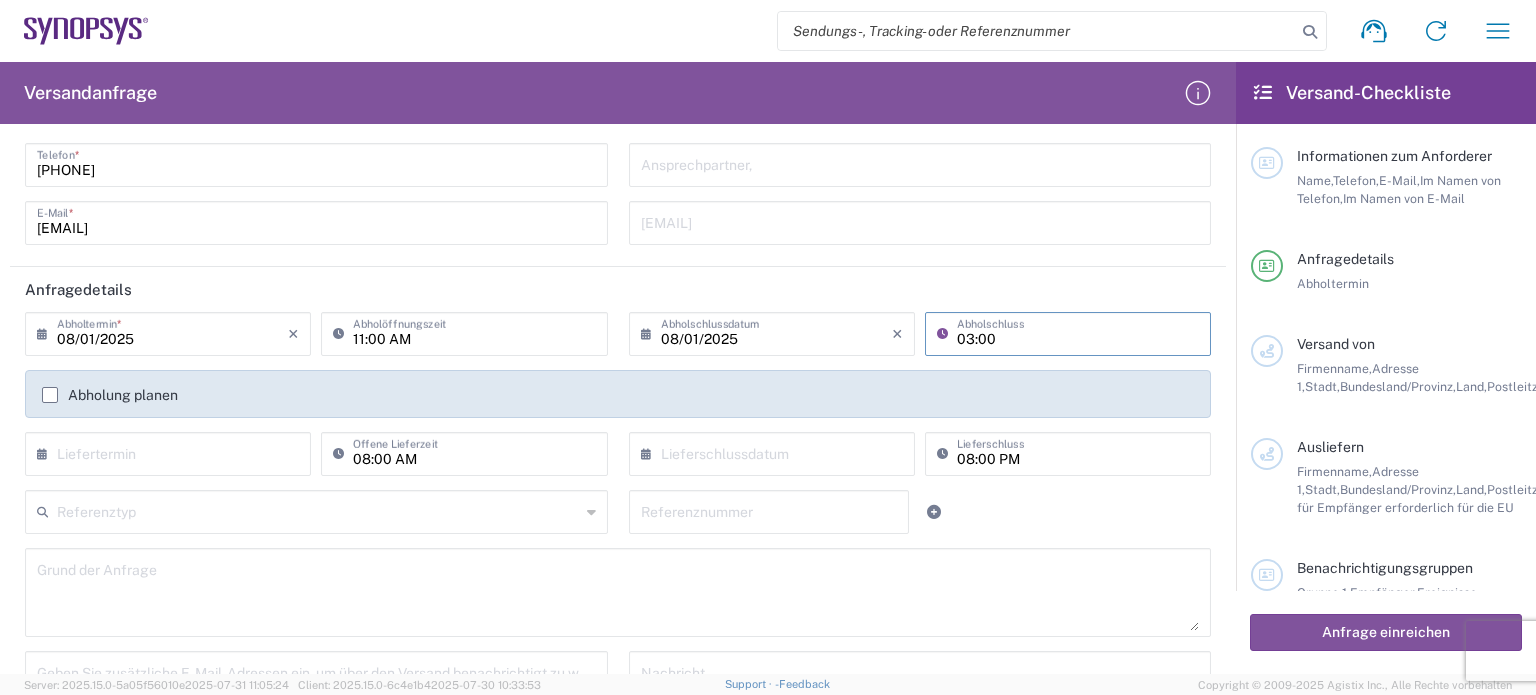 type on "03:00" 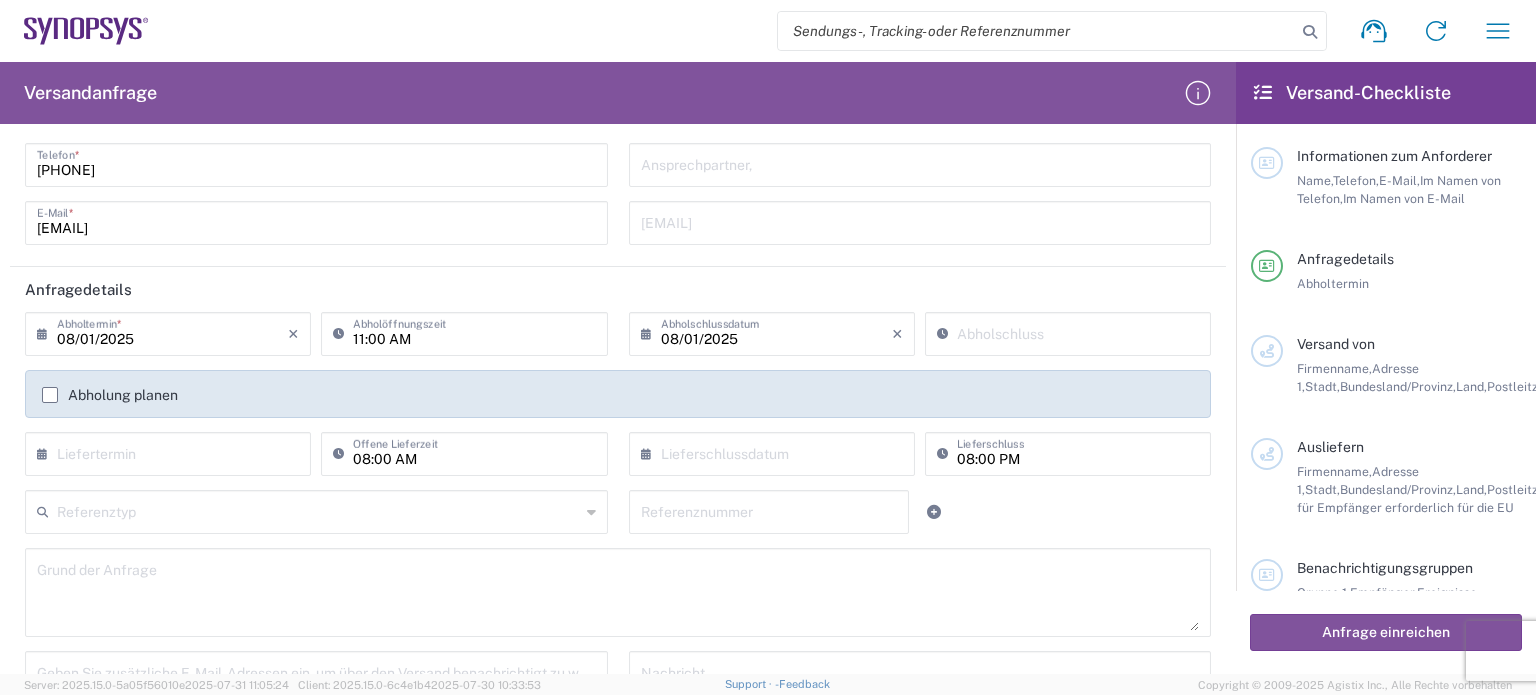 click 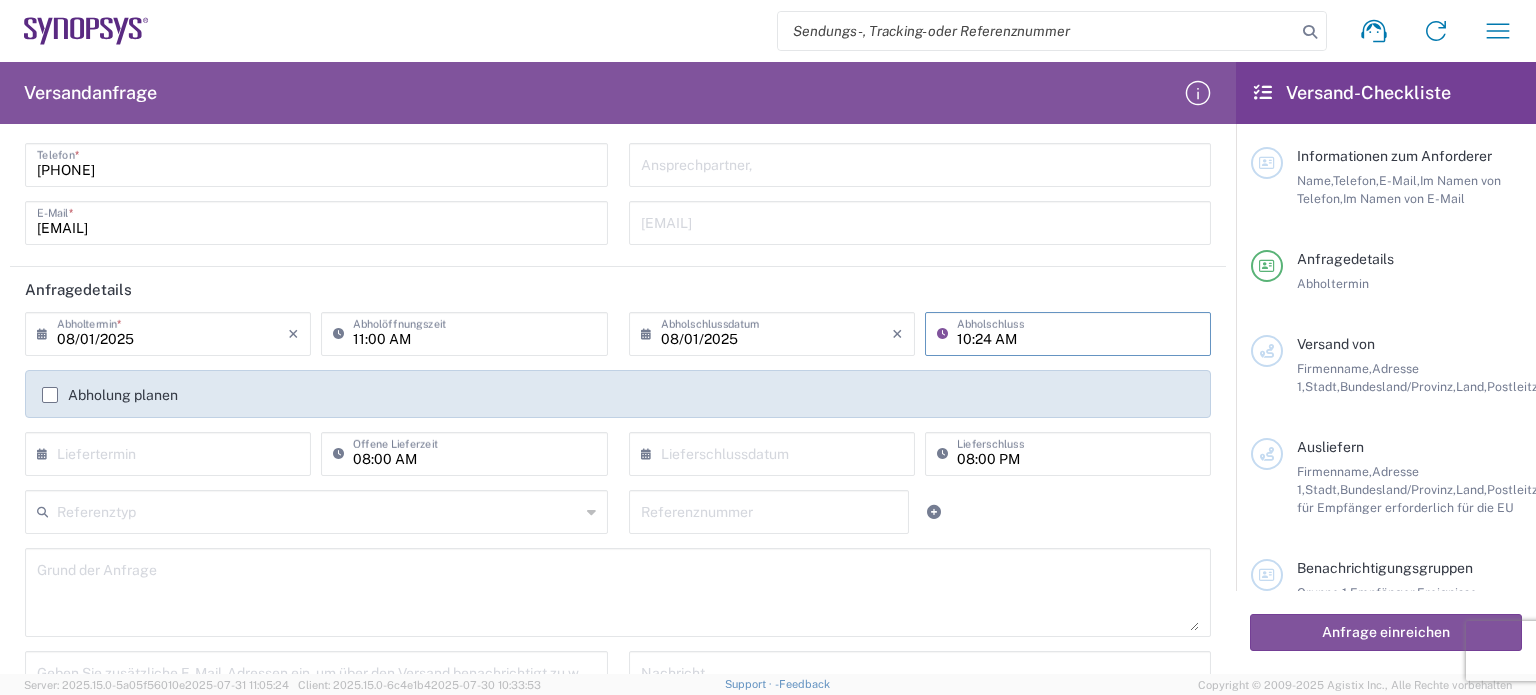 click on "10:24 AM" at bounding box center (1078, 332) 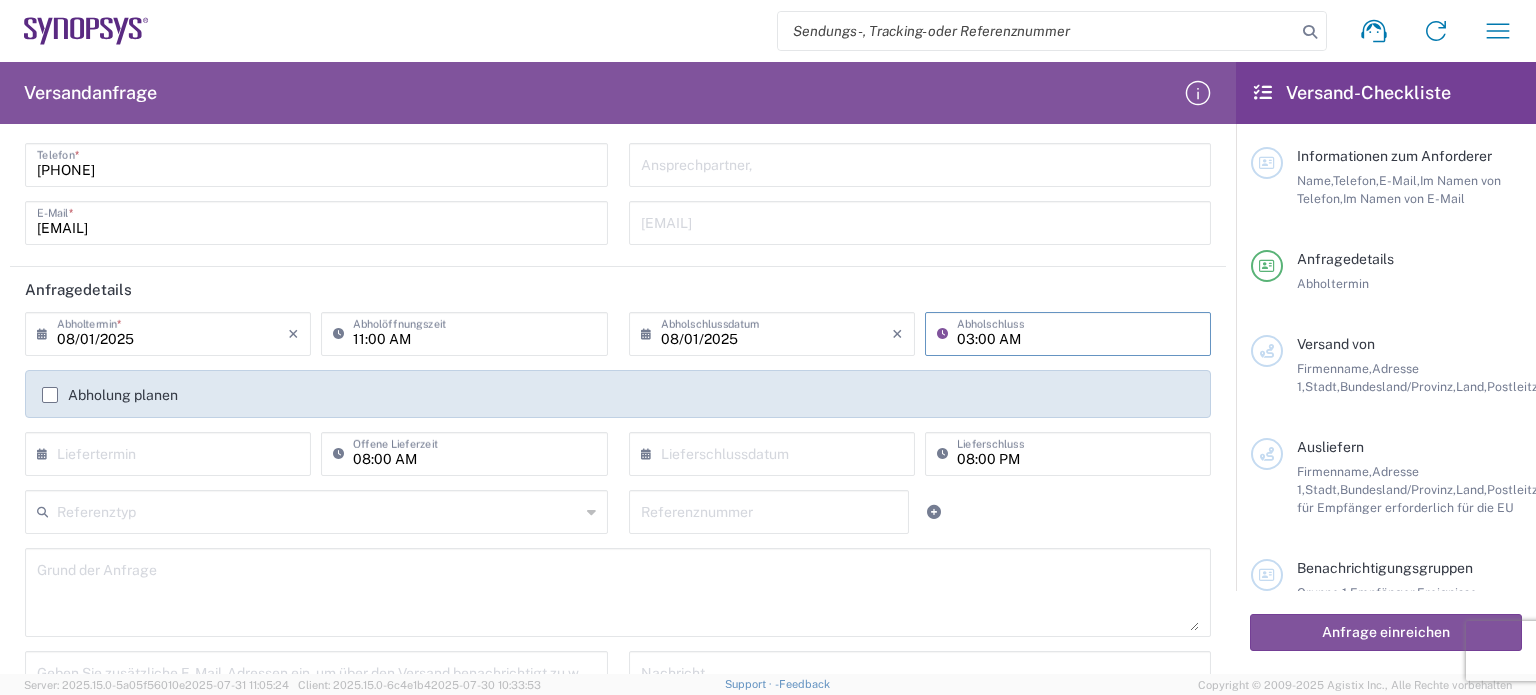 type on "03:00 AM" 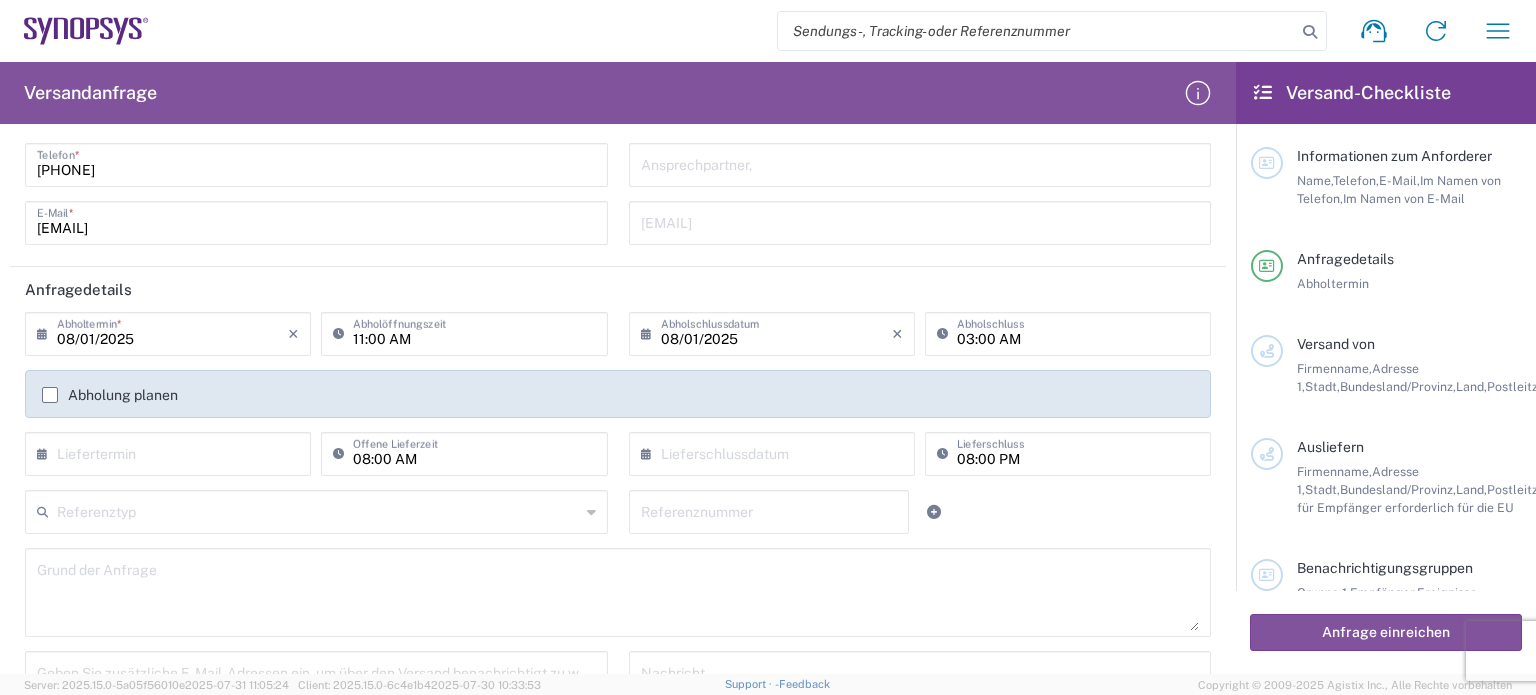 click 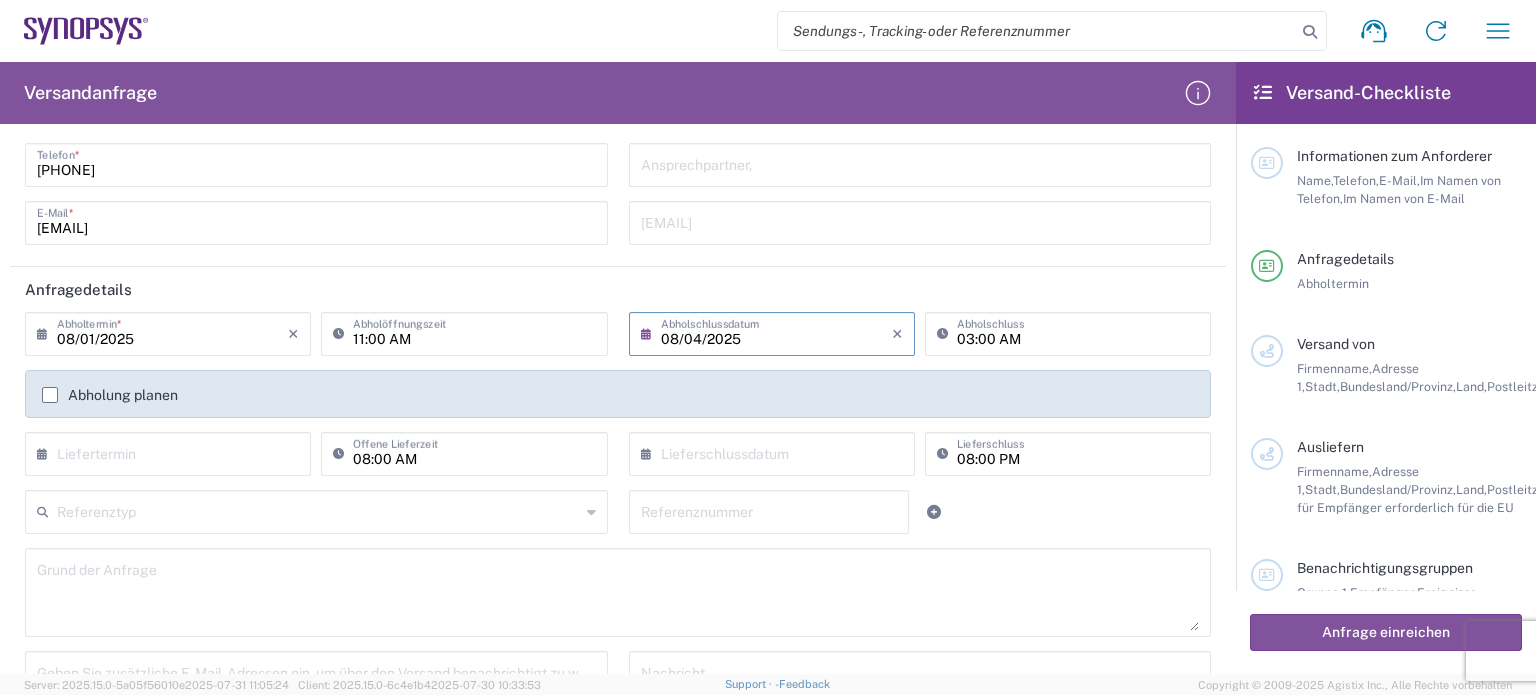 type on "08/04/2025" 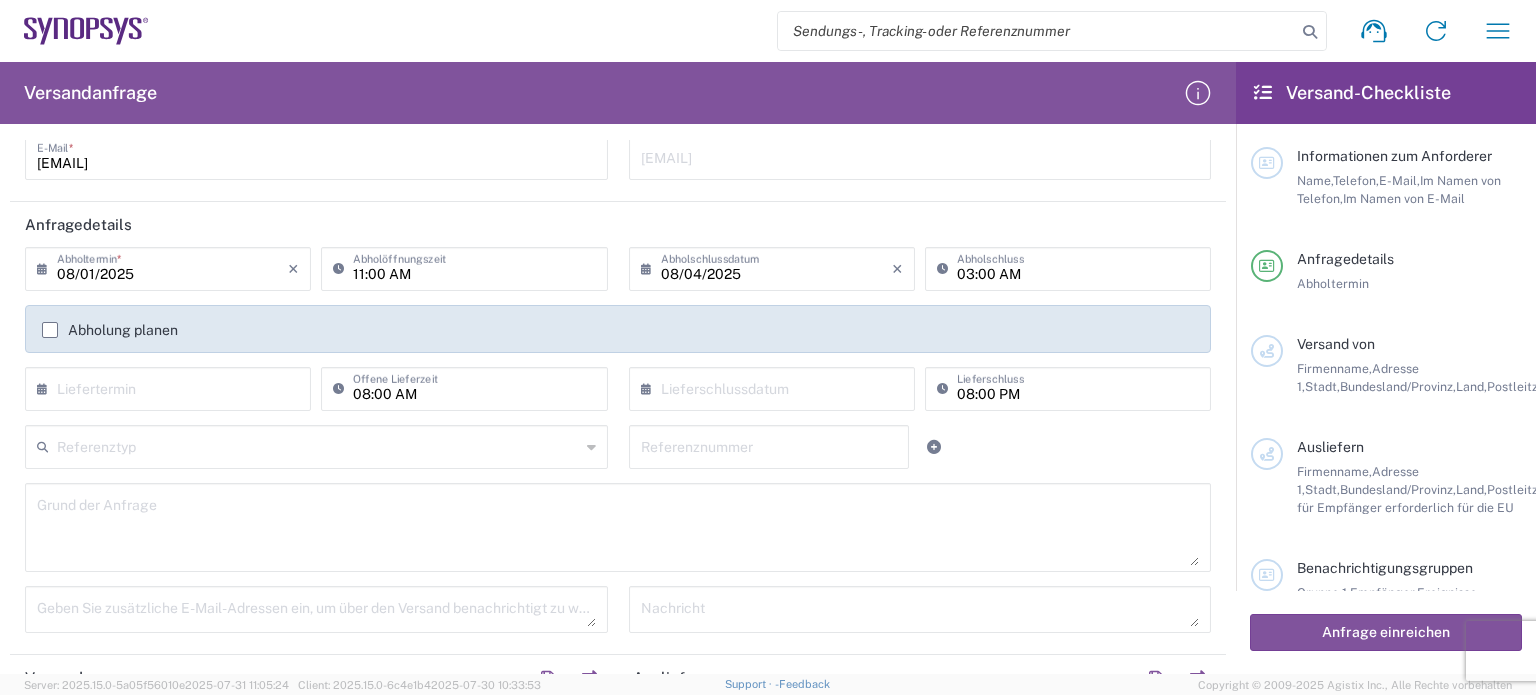 scroll, scrollTop: 200, scrollLeft: 0, axis: vertical 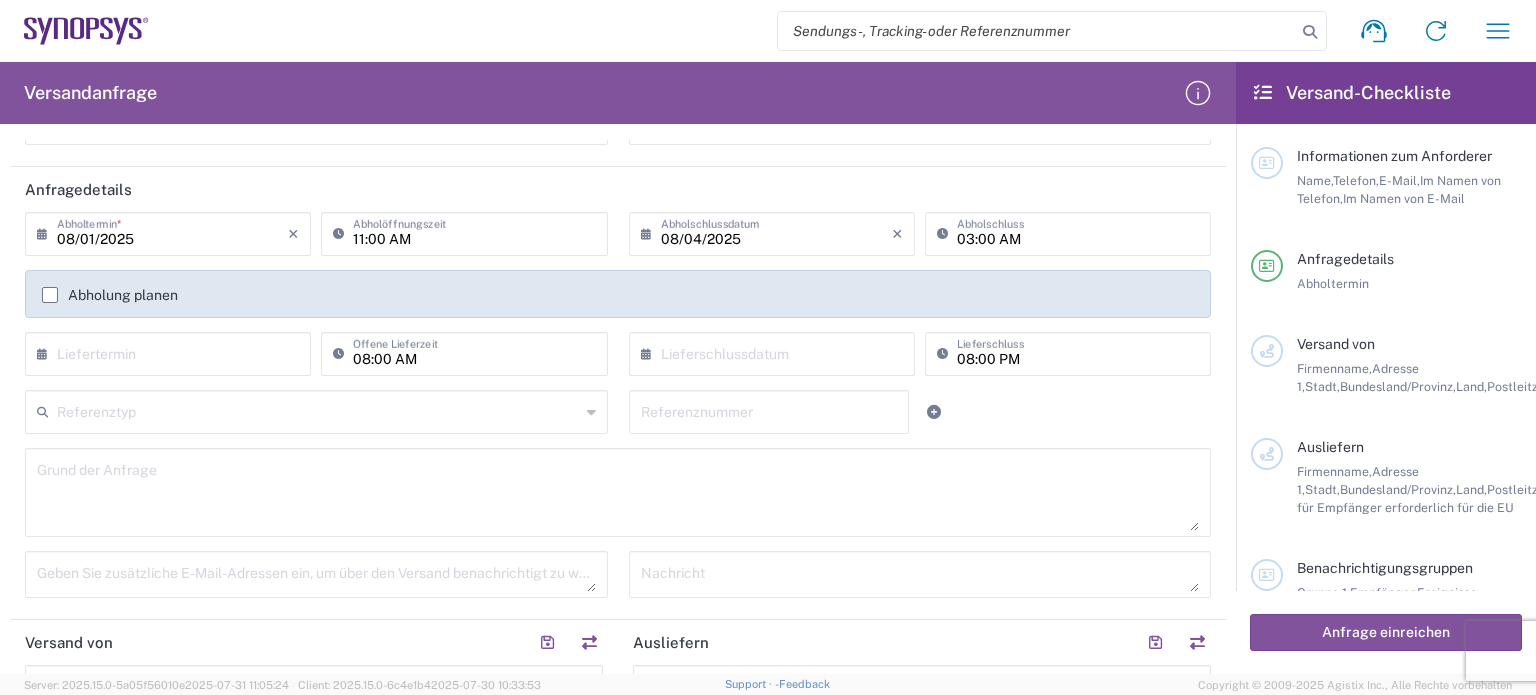 click 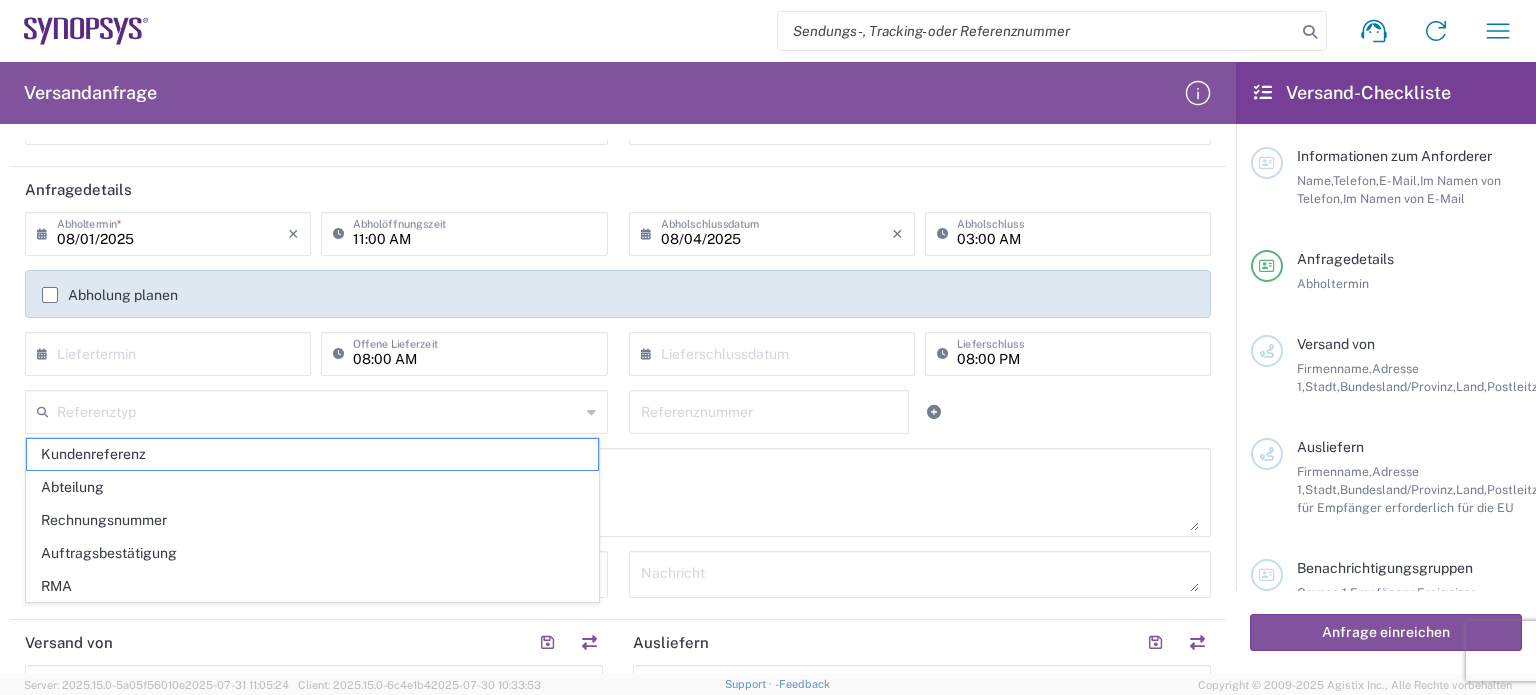 click on "Grund der Anfrage" 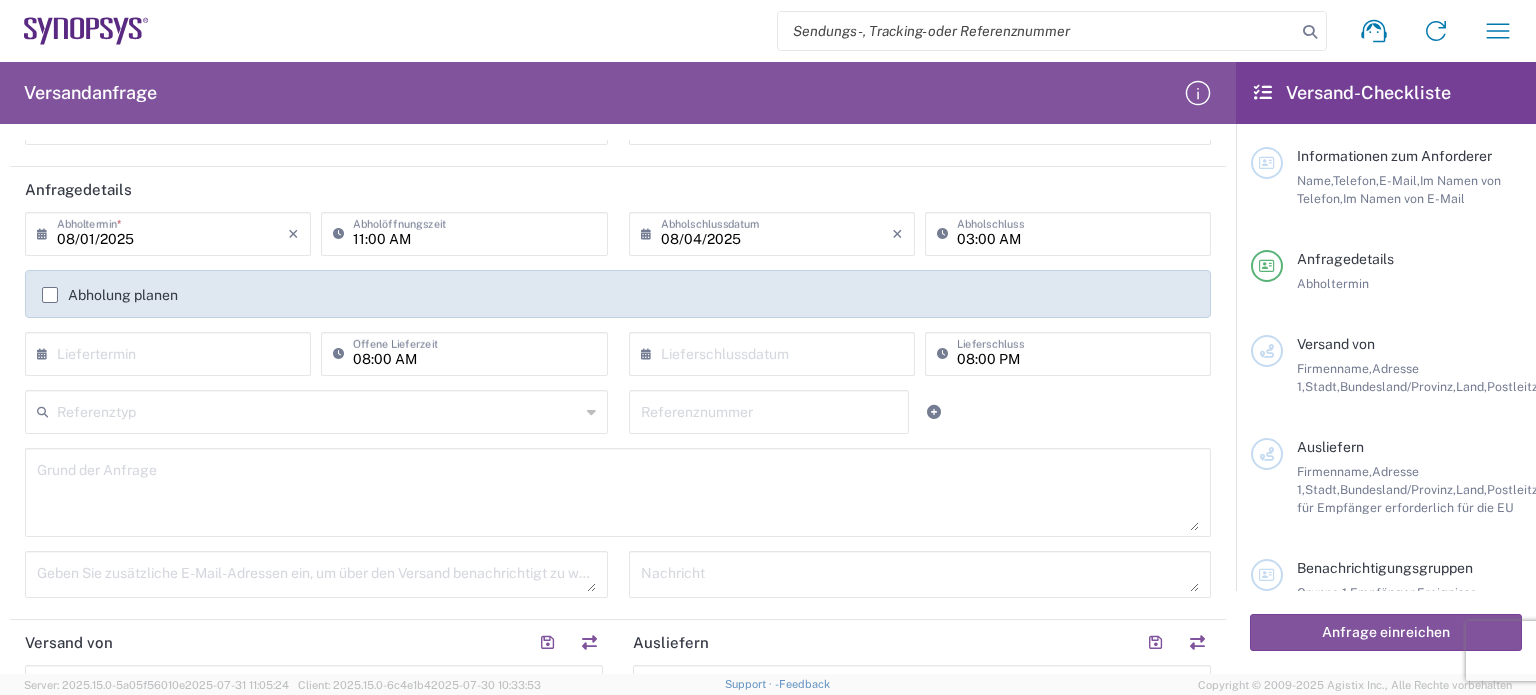 click 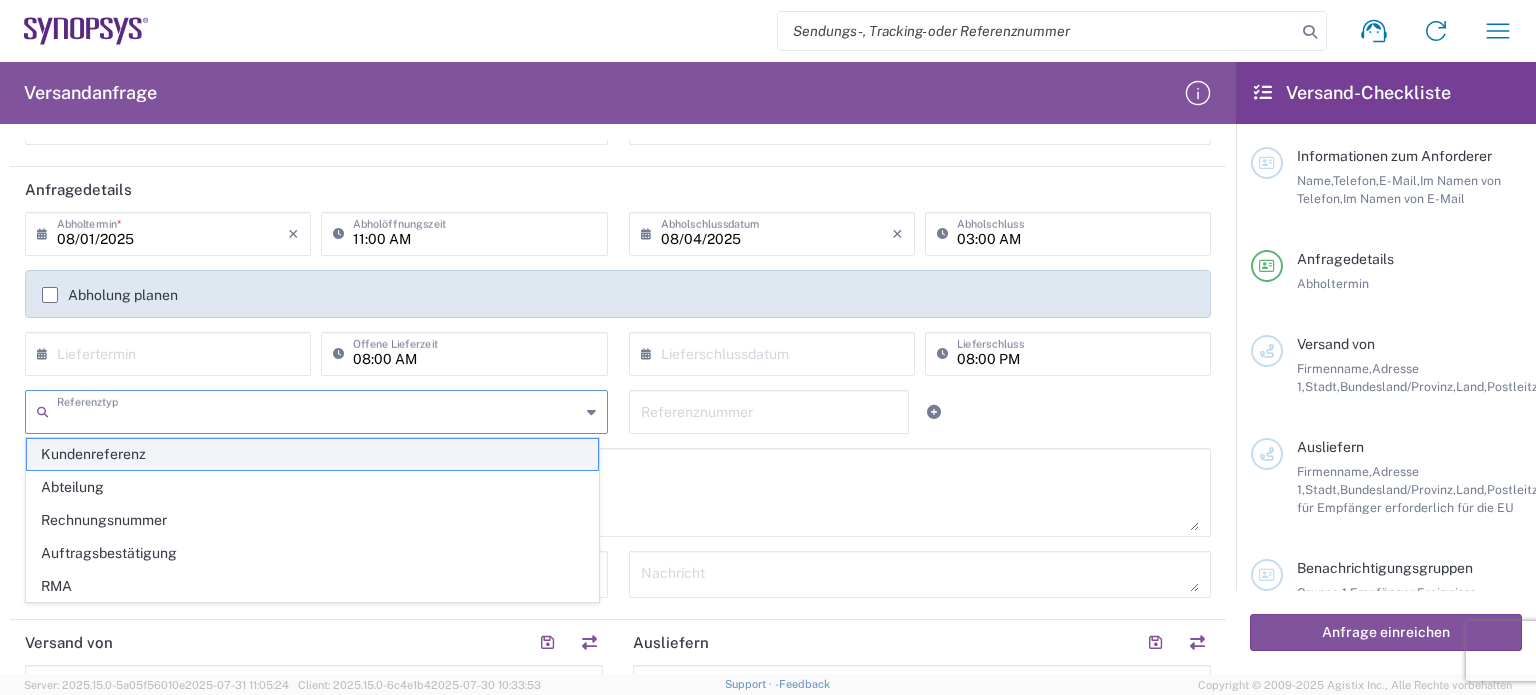 click on "Kundenreferenz" 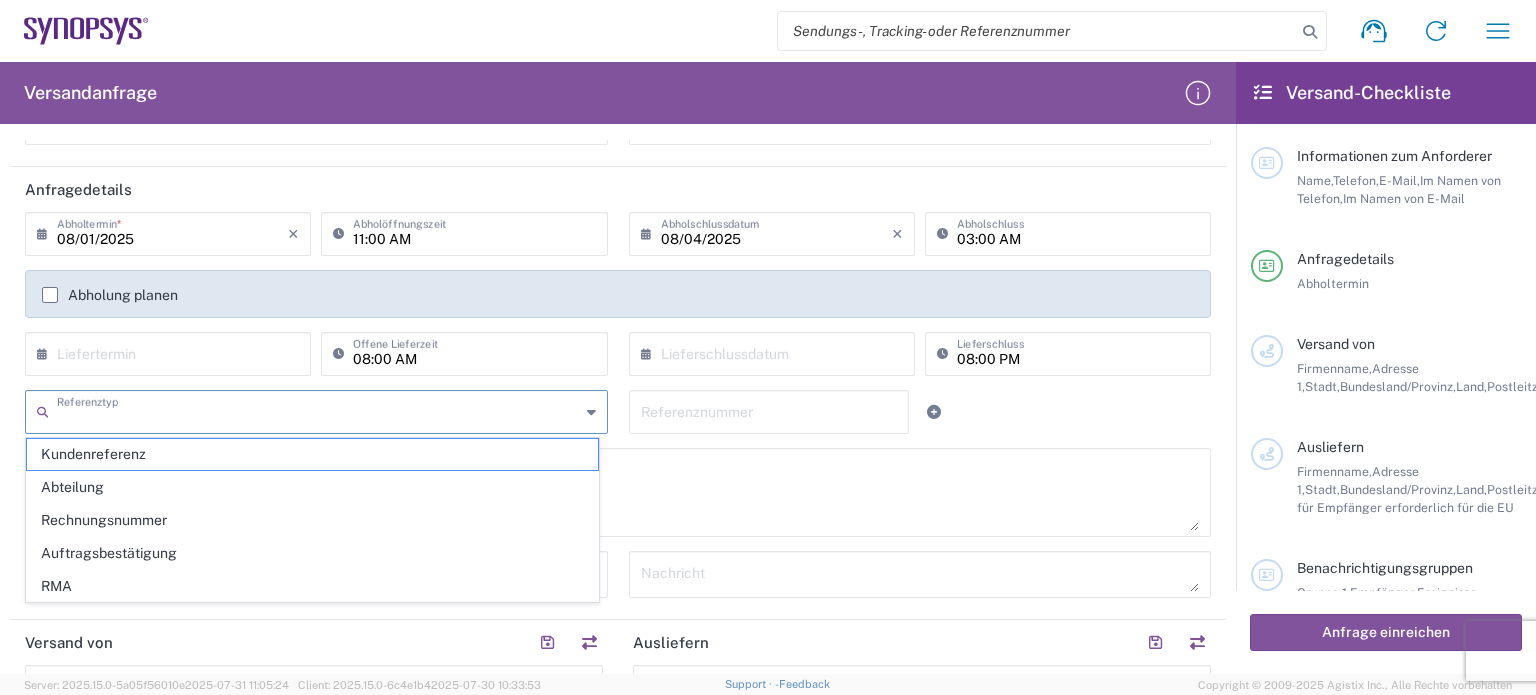 type on "Customer Ref" 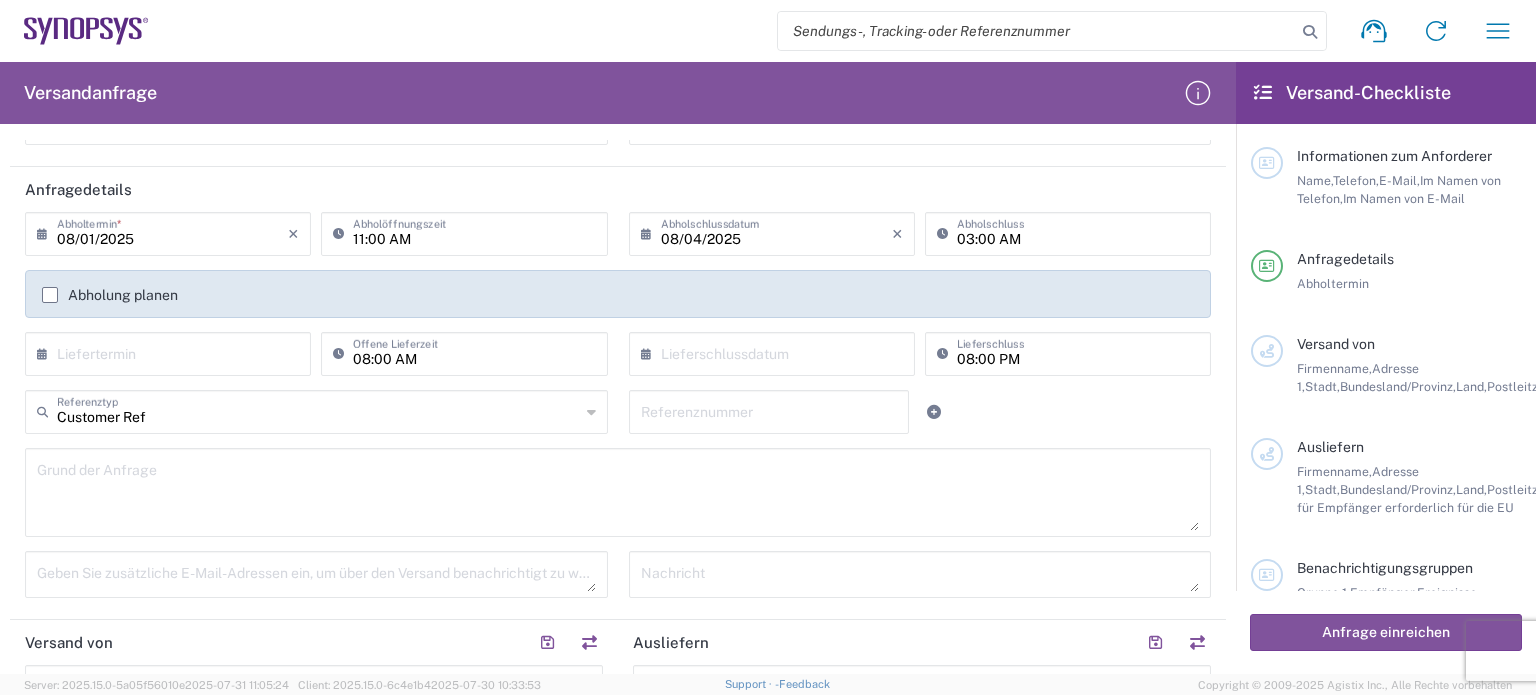 click at bounding box center (769, 410) 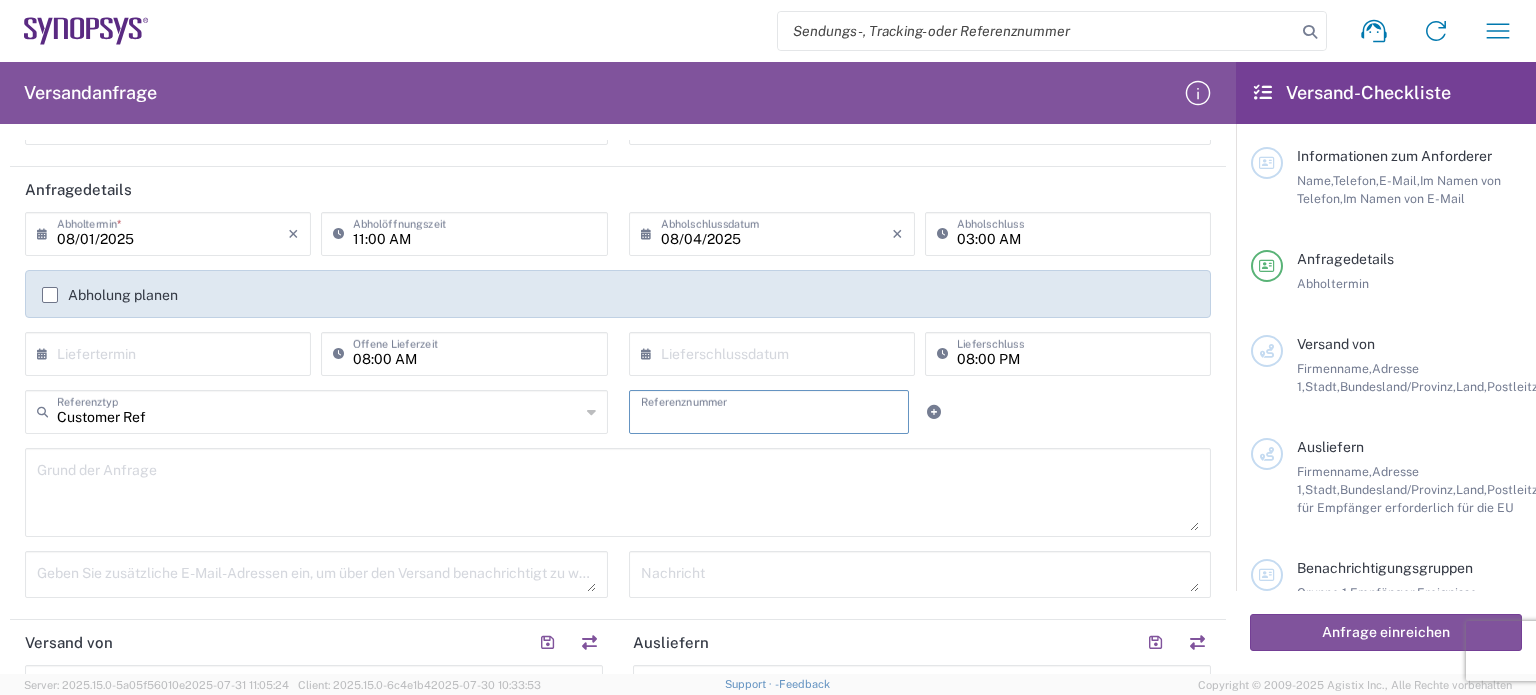 click at bounding box center (769, 410) 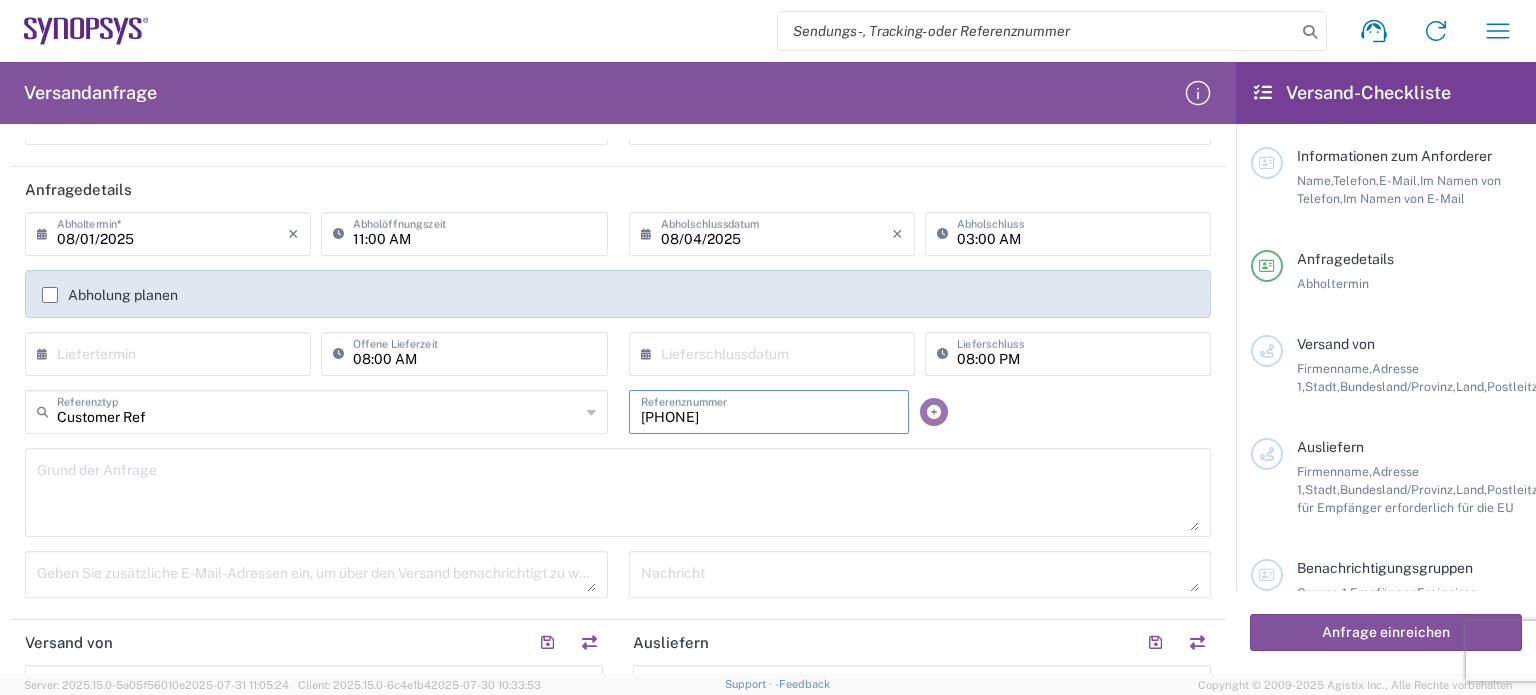 type on "[PHONE]" 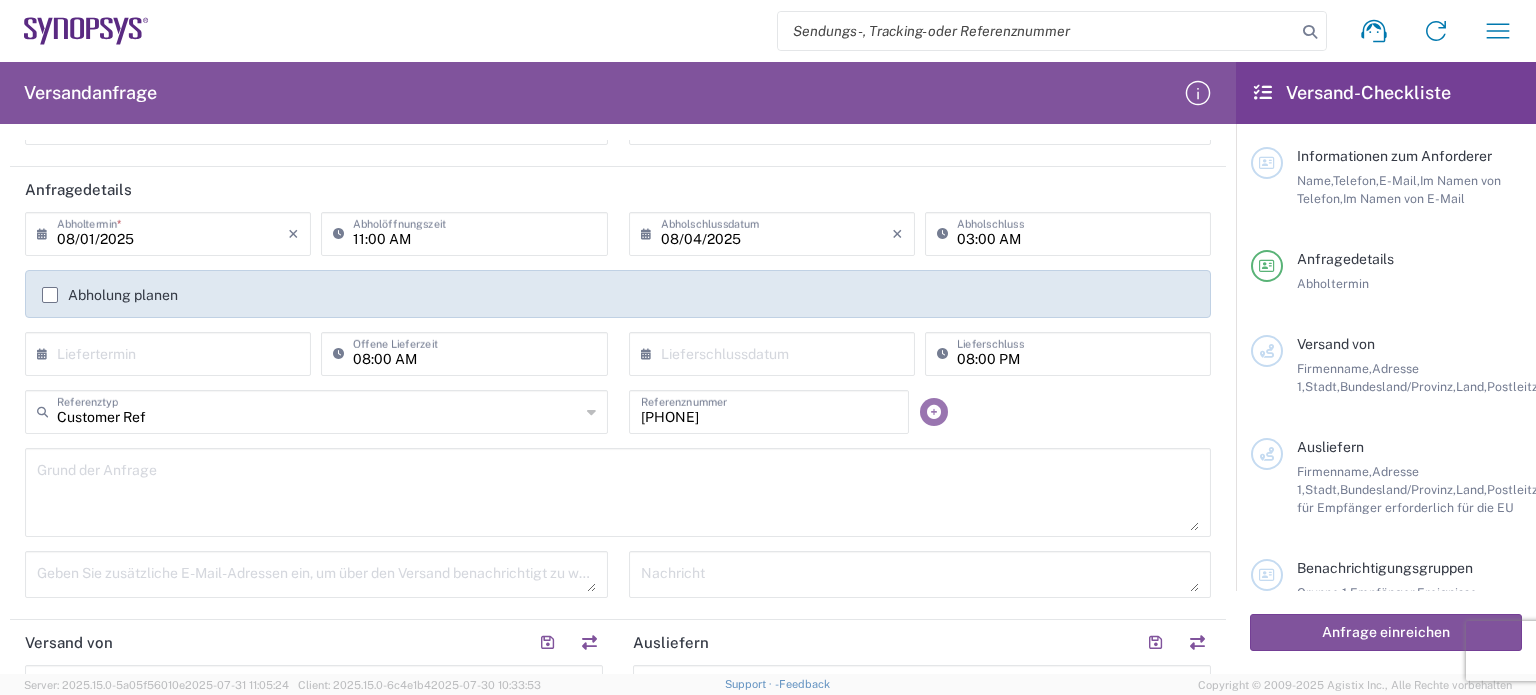 click 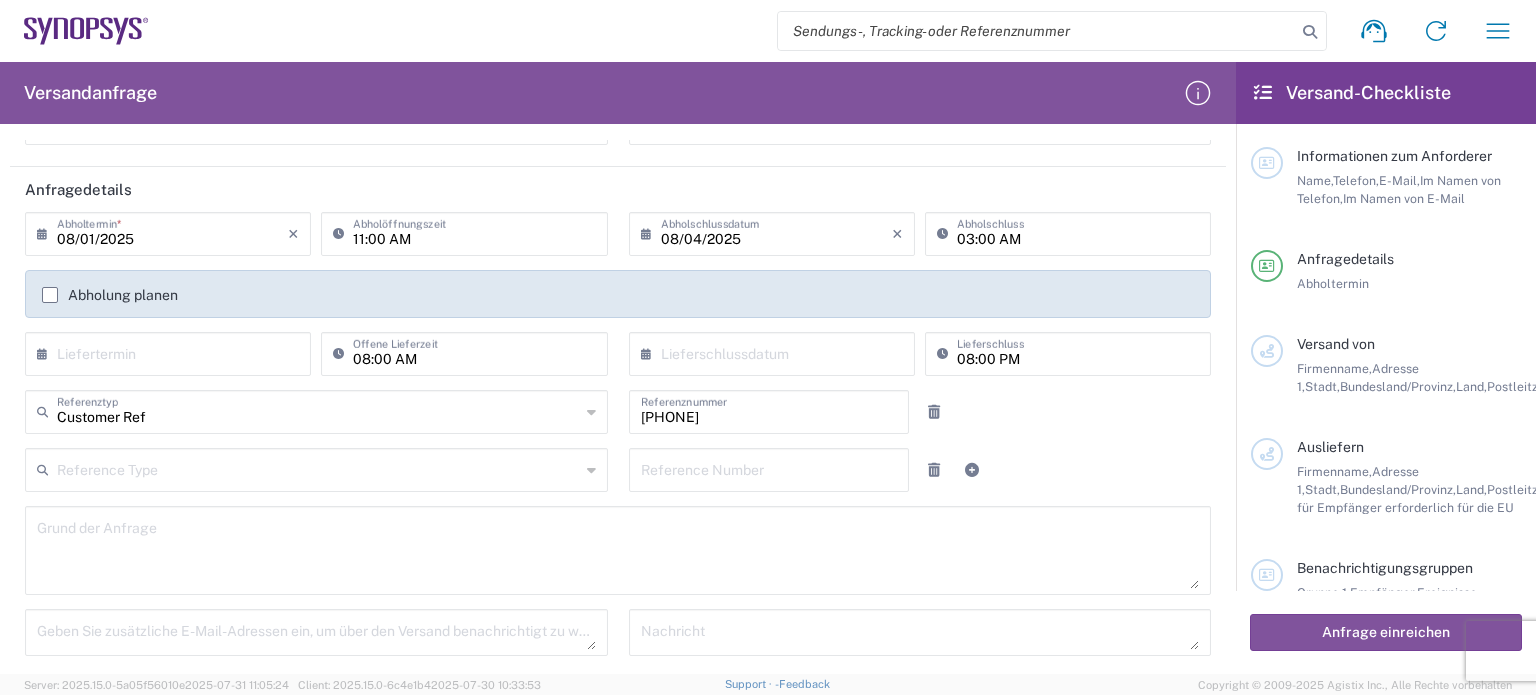 click 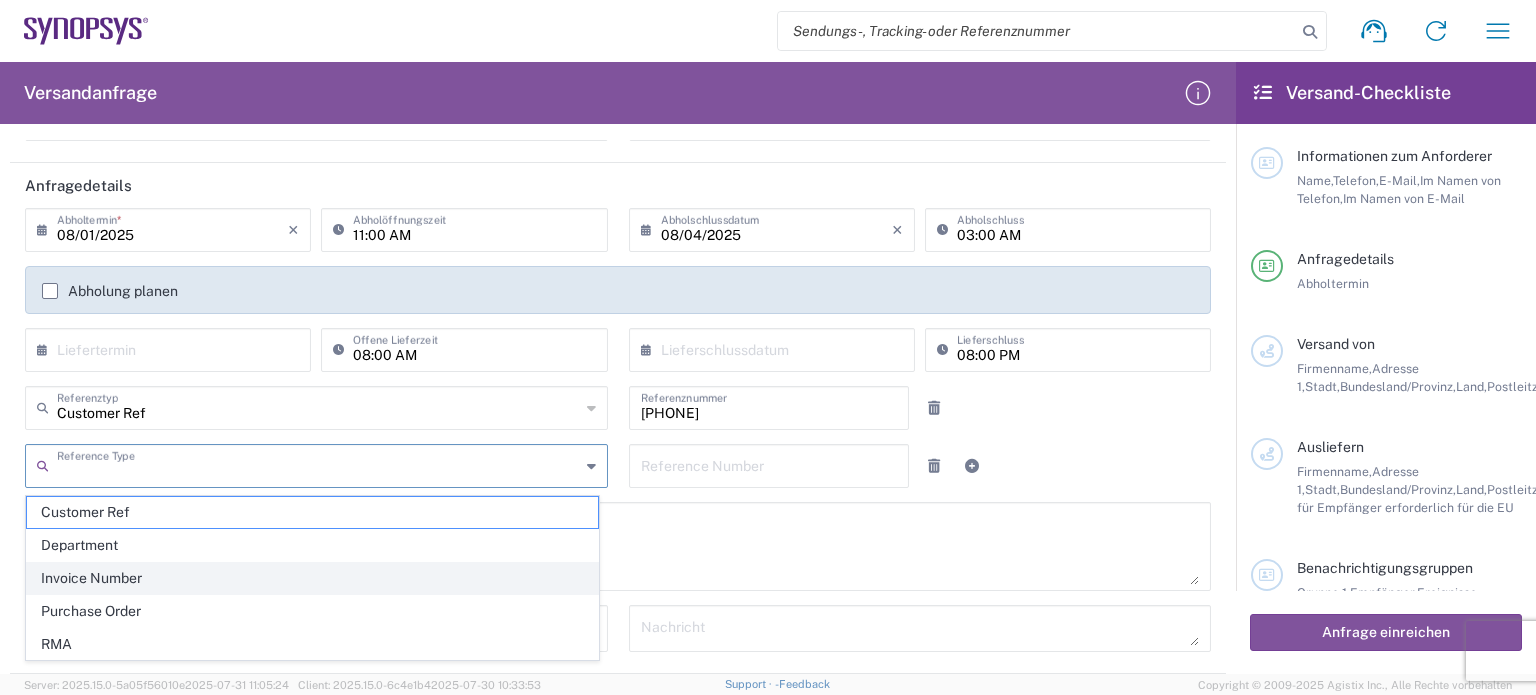 scroll, scrollTop: 200, scrollLeft: 0, axis: vertical 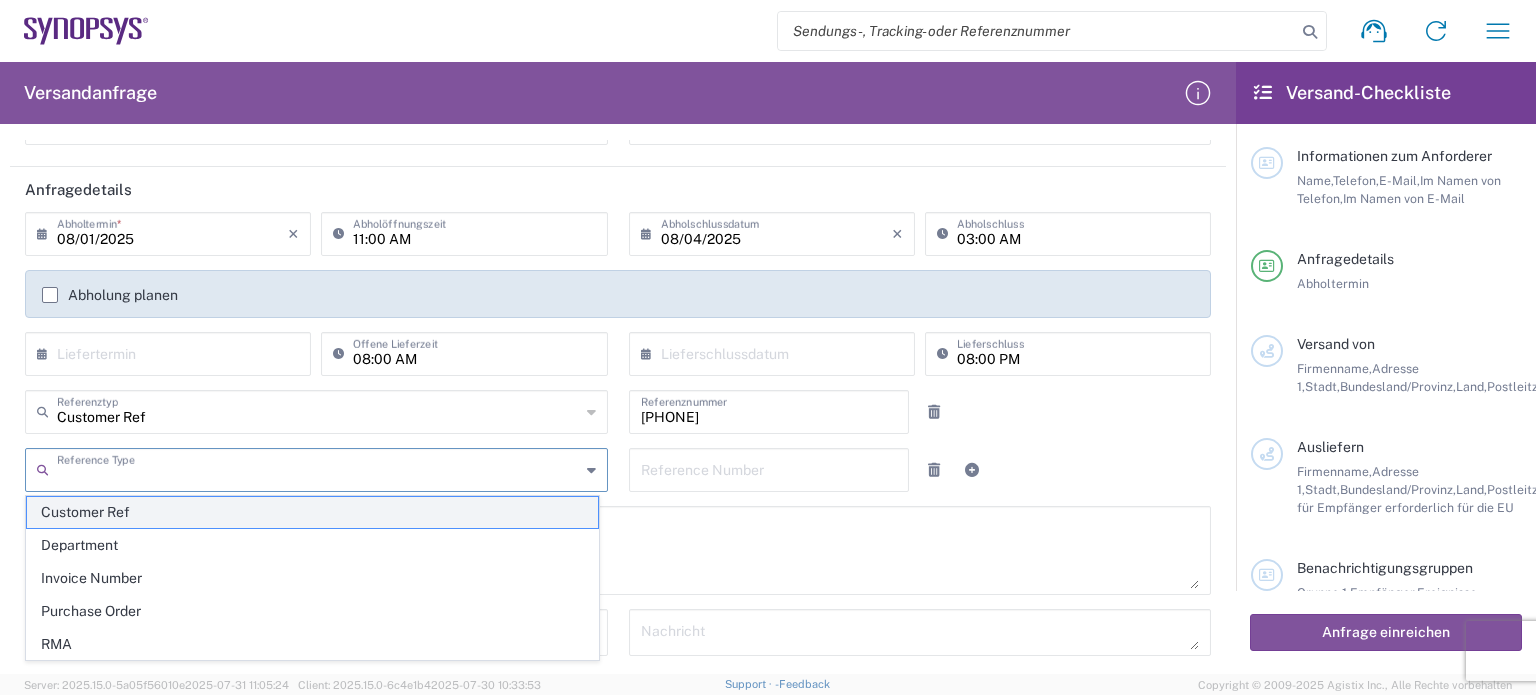 click on "Customer Ref" 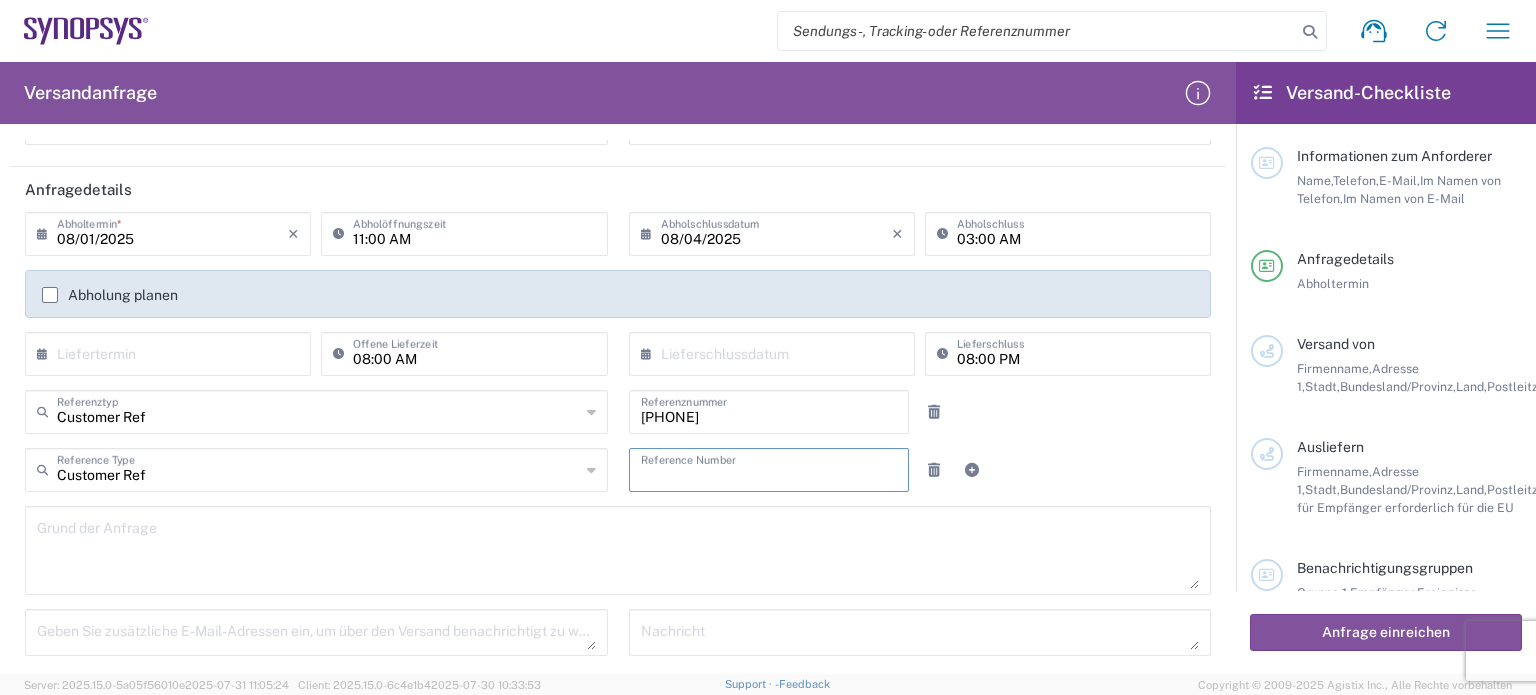 click at bounding box center (769, 468) 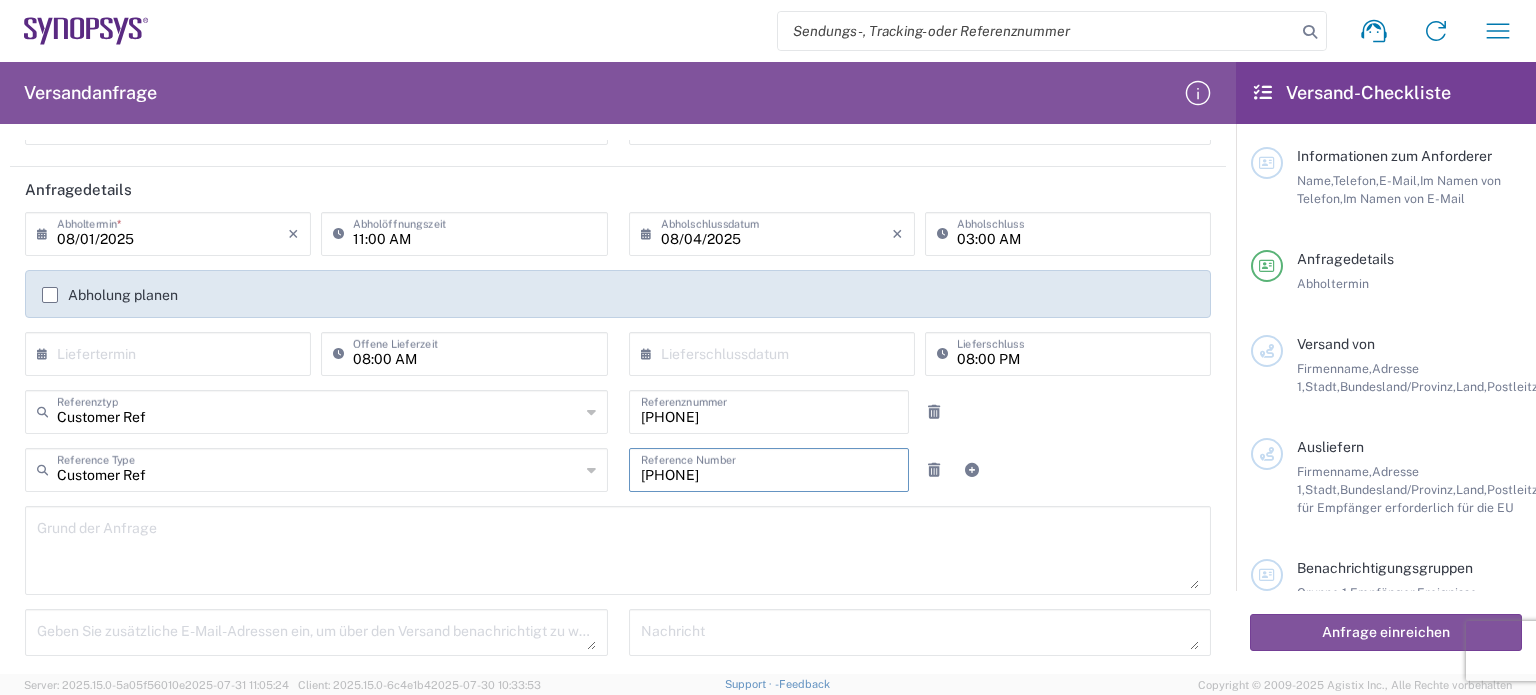 type on "[PHONE]" 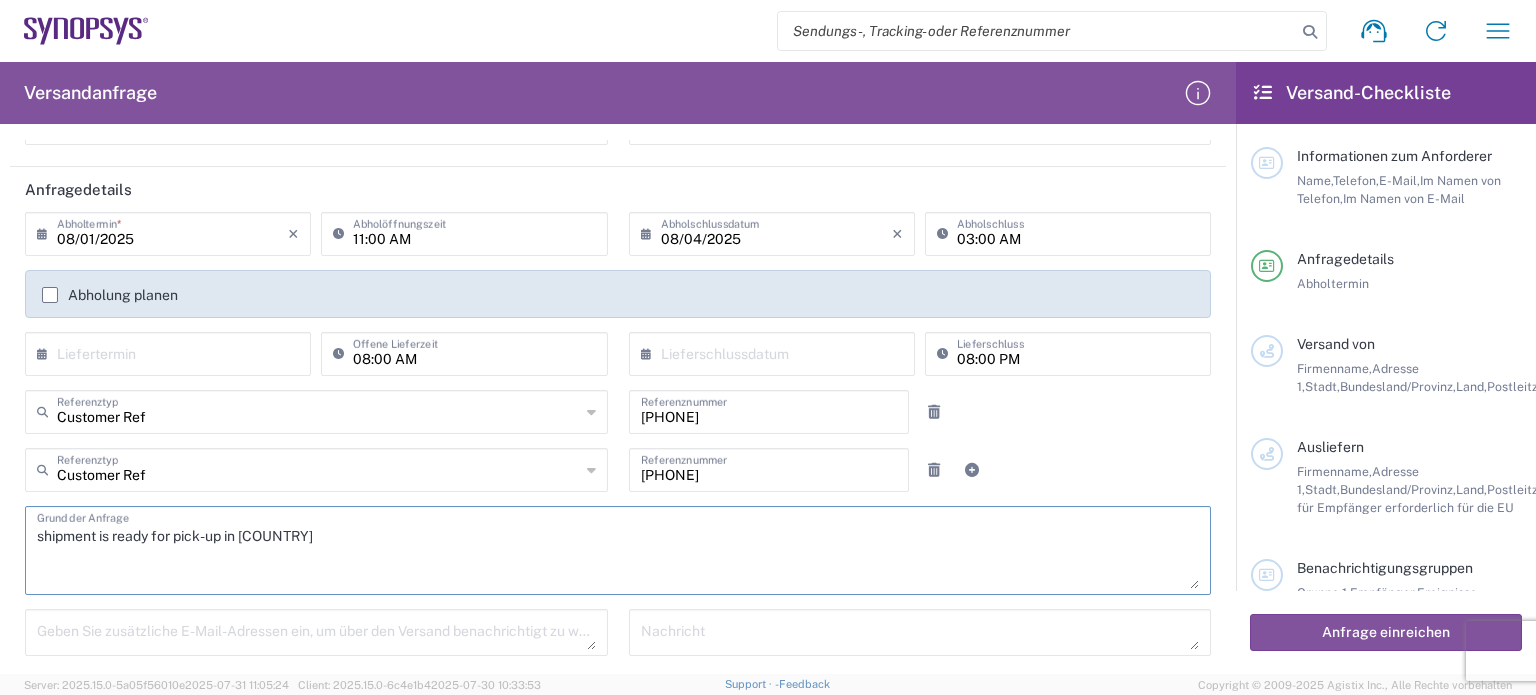 type on "shipment is ready for pick-up in [COUNTRY]" 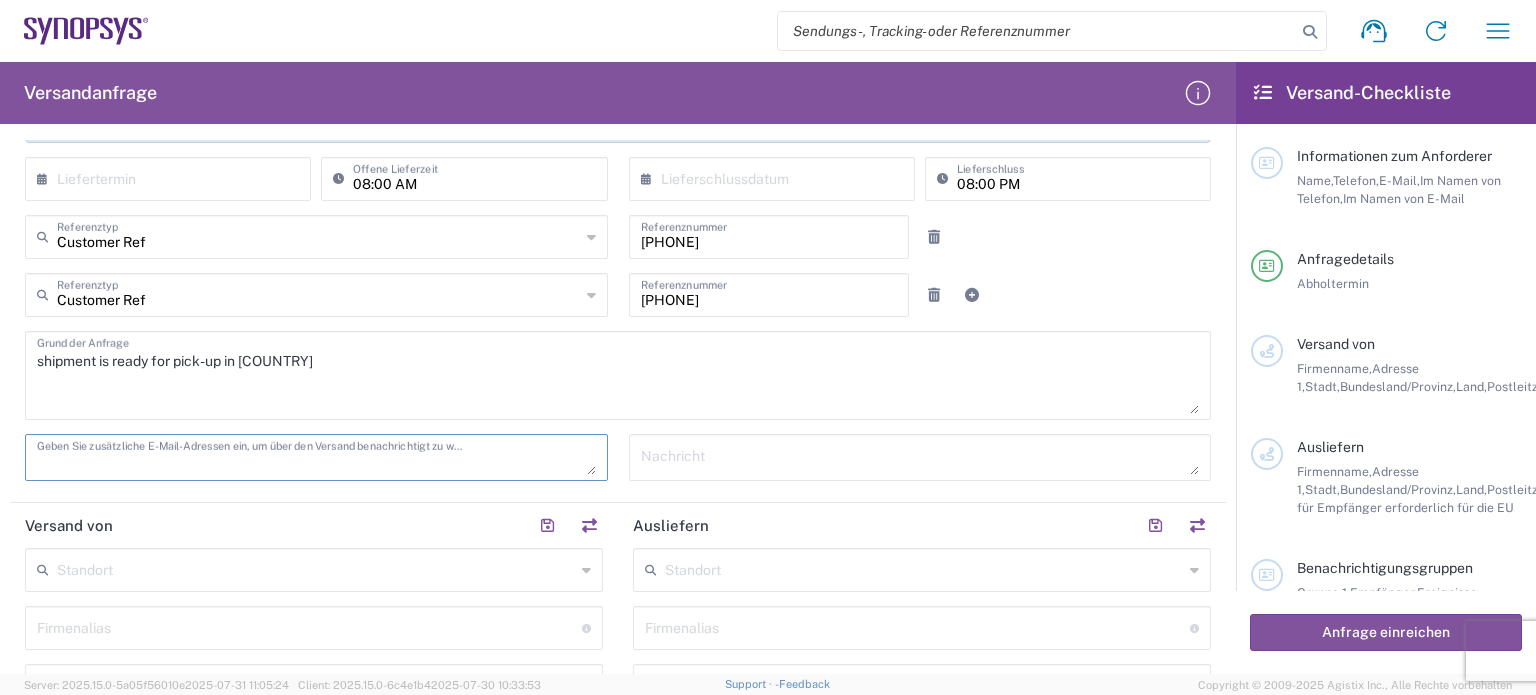 scroll, scrollTop: 400, scrollLeft: 0, axis: vertical 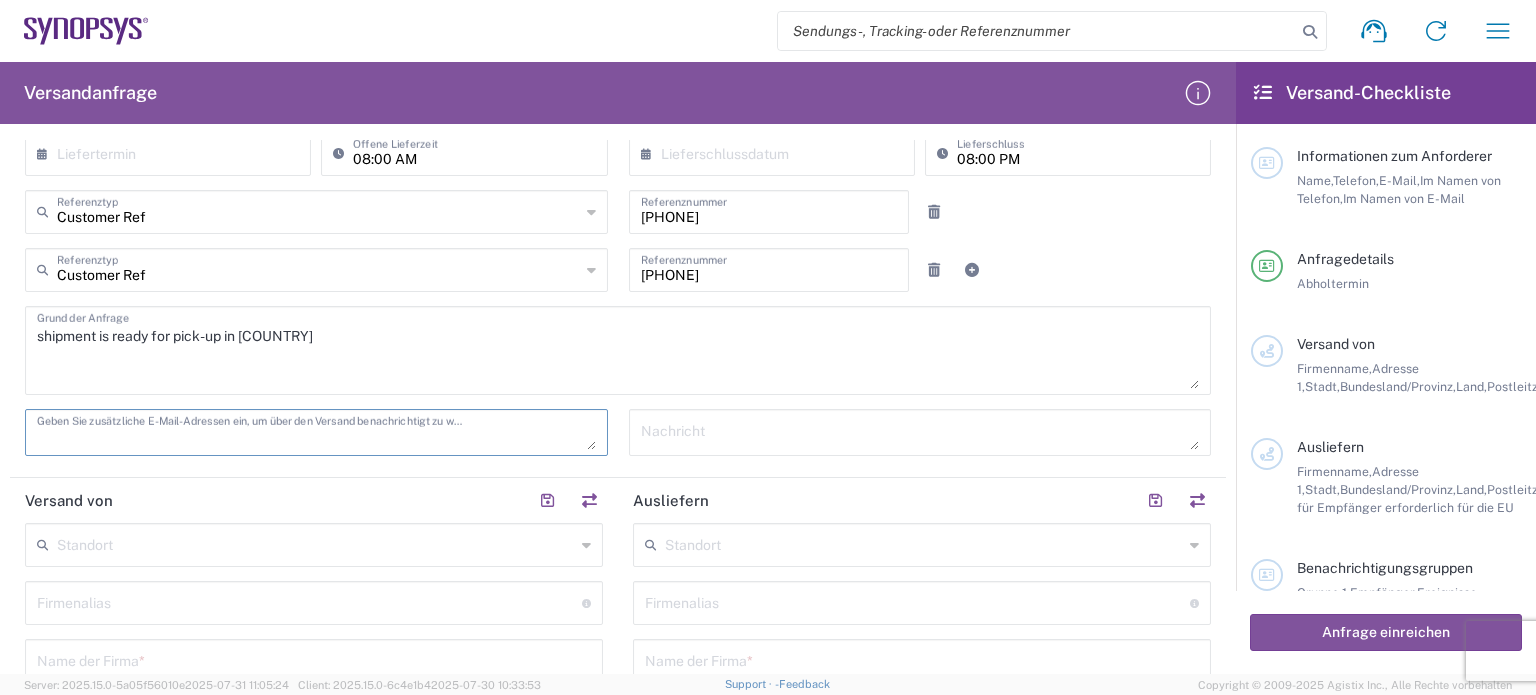 click at bounding box center (316, 432) 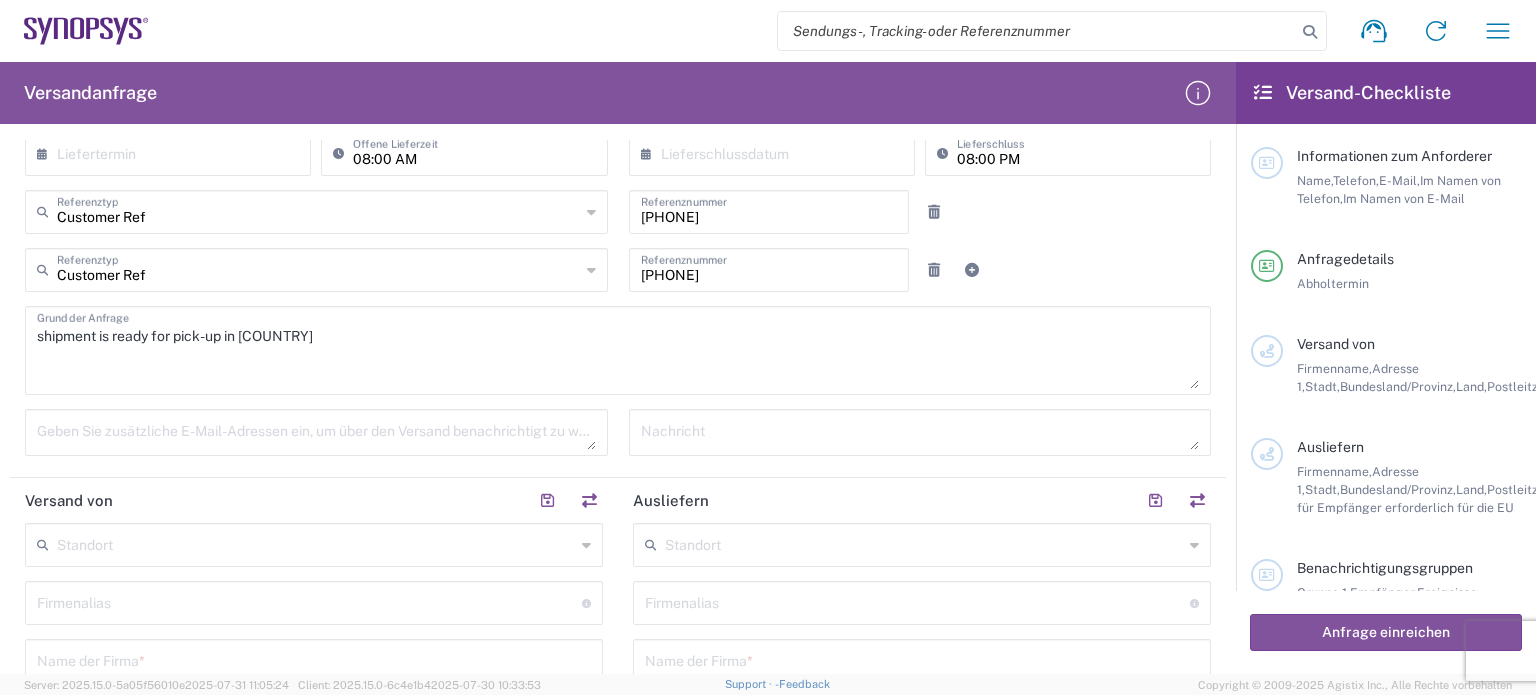 click at bounding box center [316, 432] 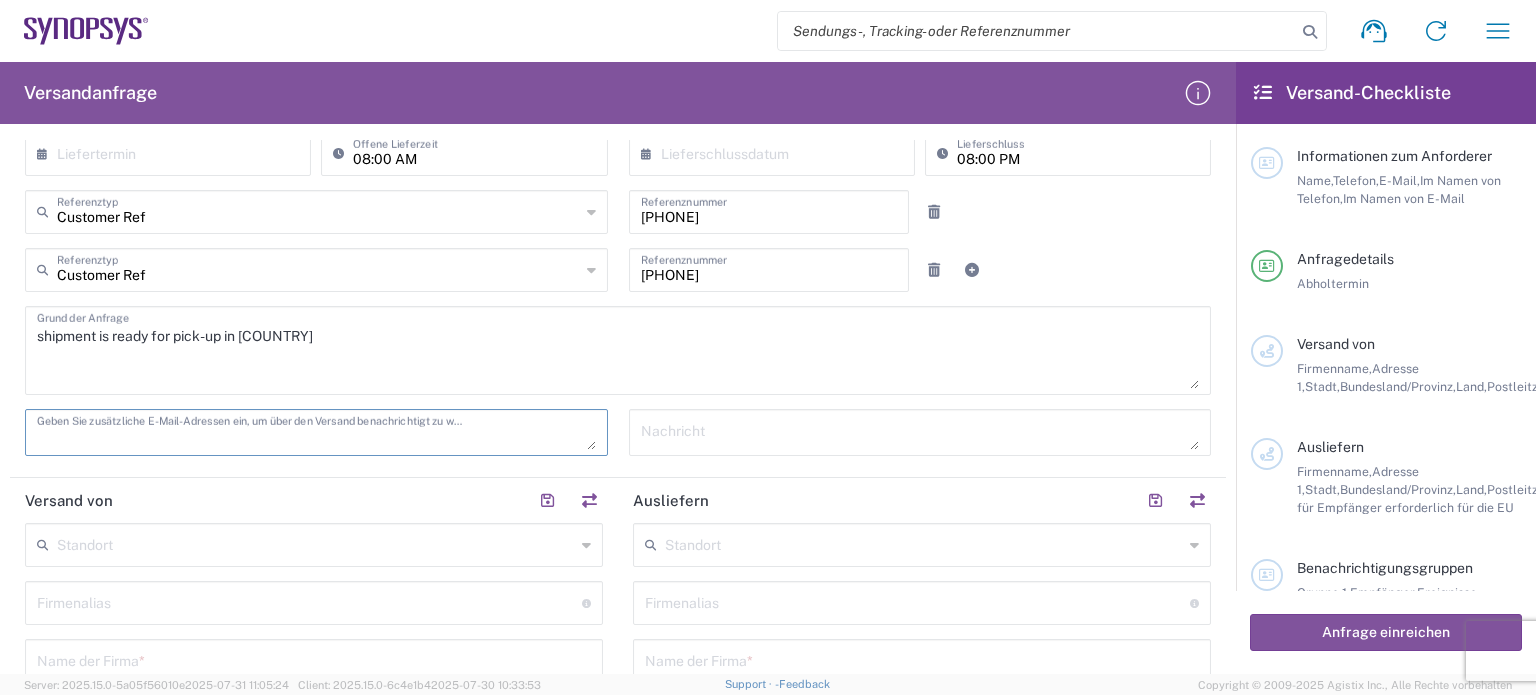 paste on "[EMAIL]" 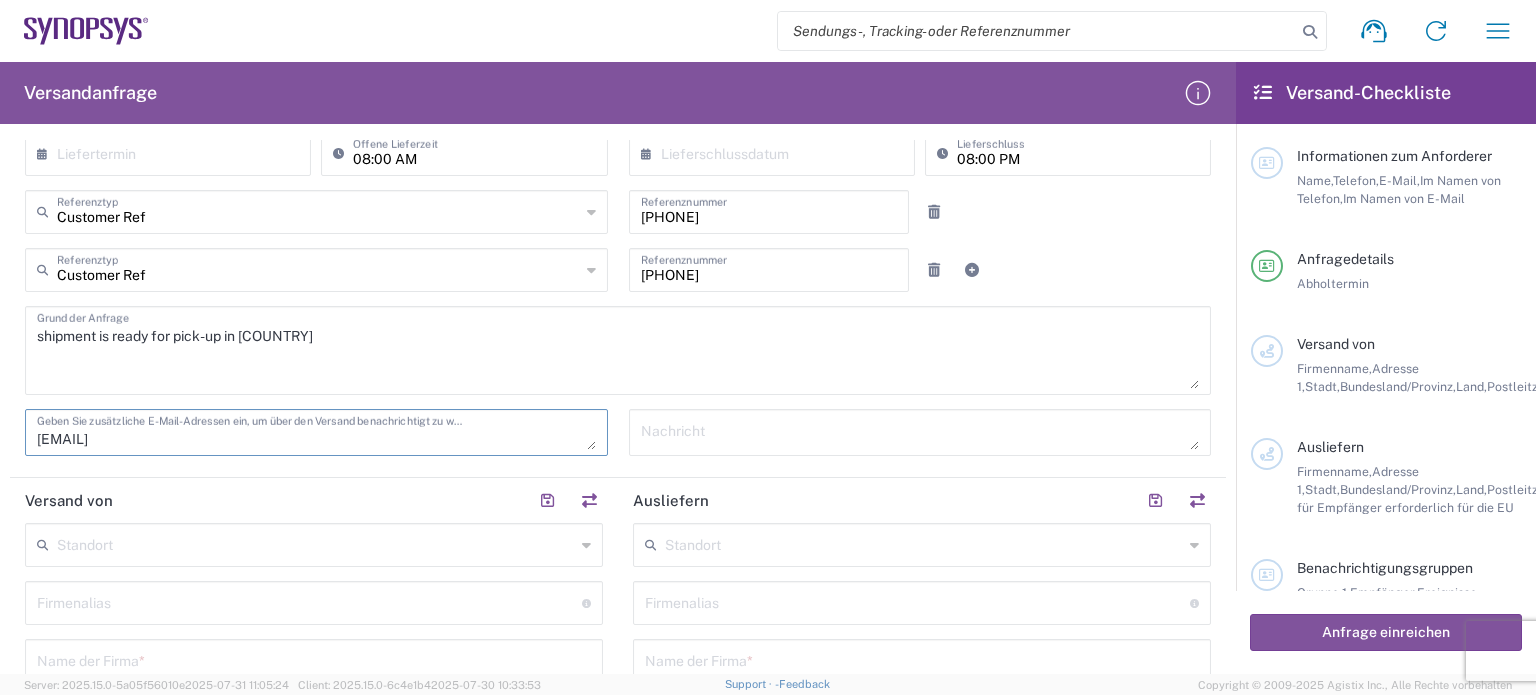 type on "[EMAIL]" 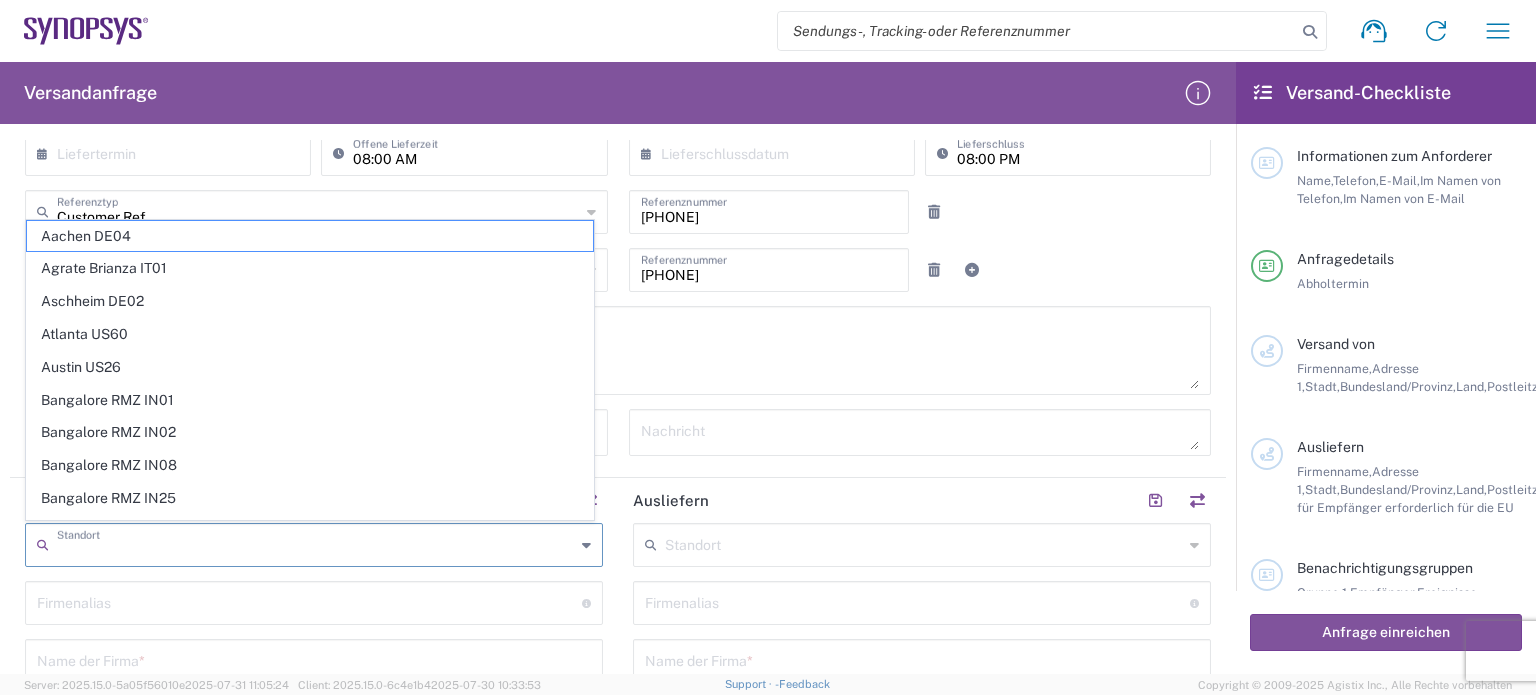 click at bounding box center [316, 543] 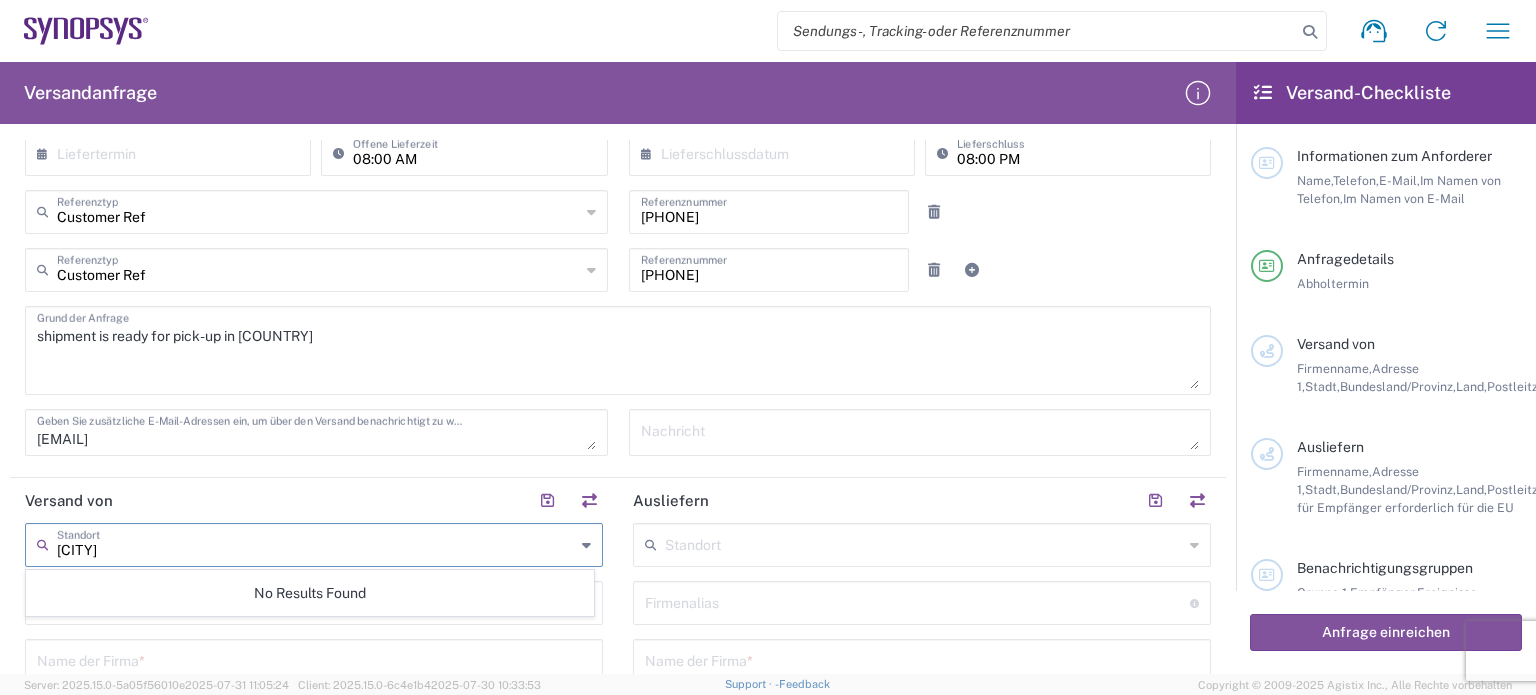 scroll, scrollTop: 0, scrollLeft: 0, axis: both 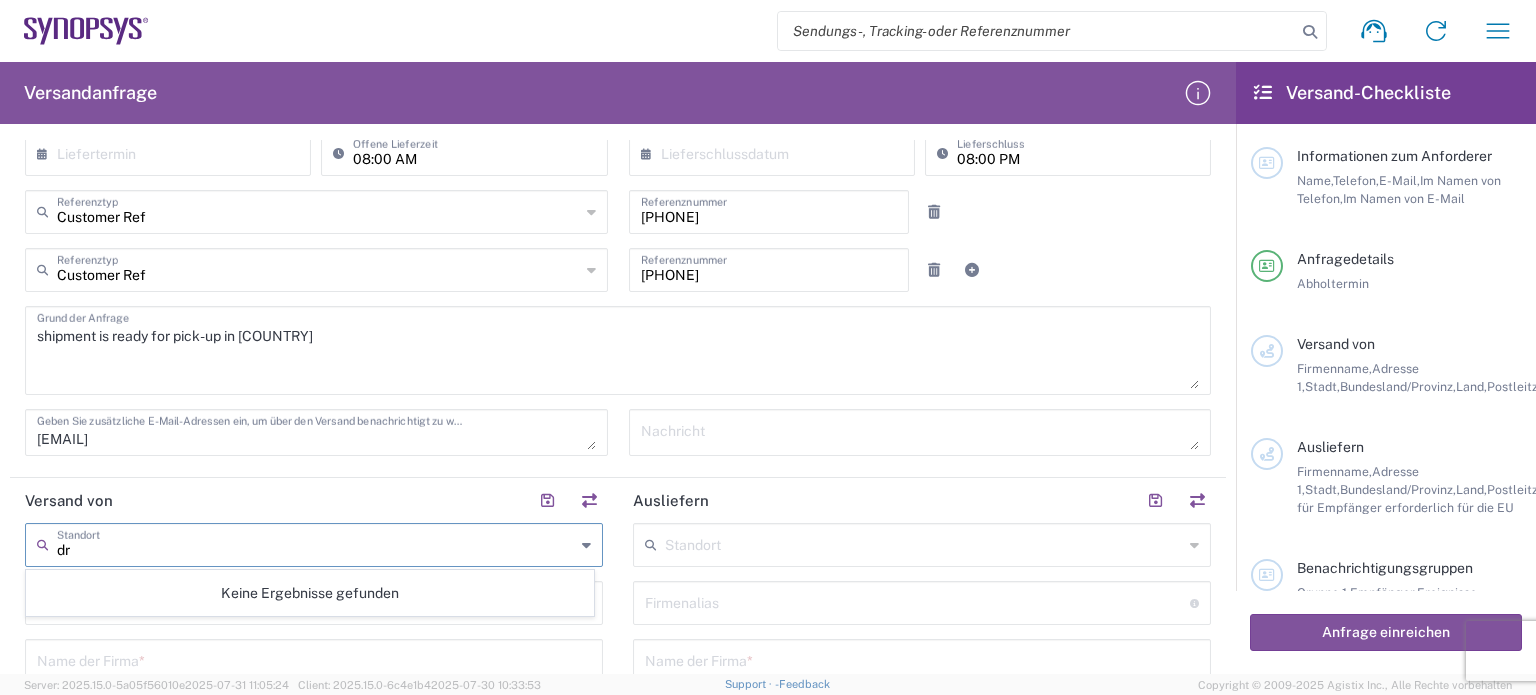 type on "d" 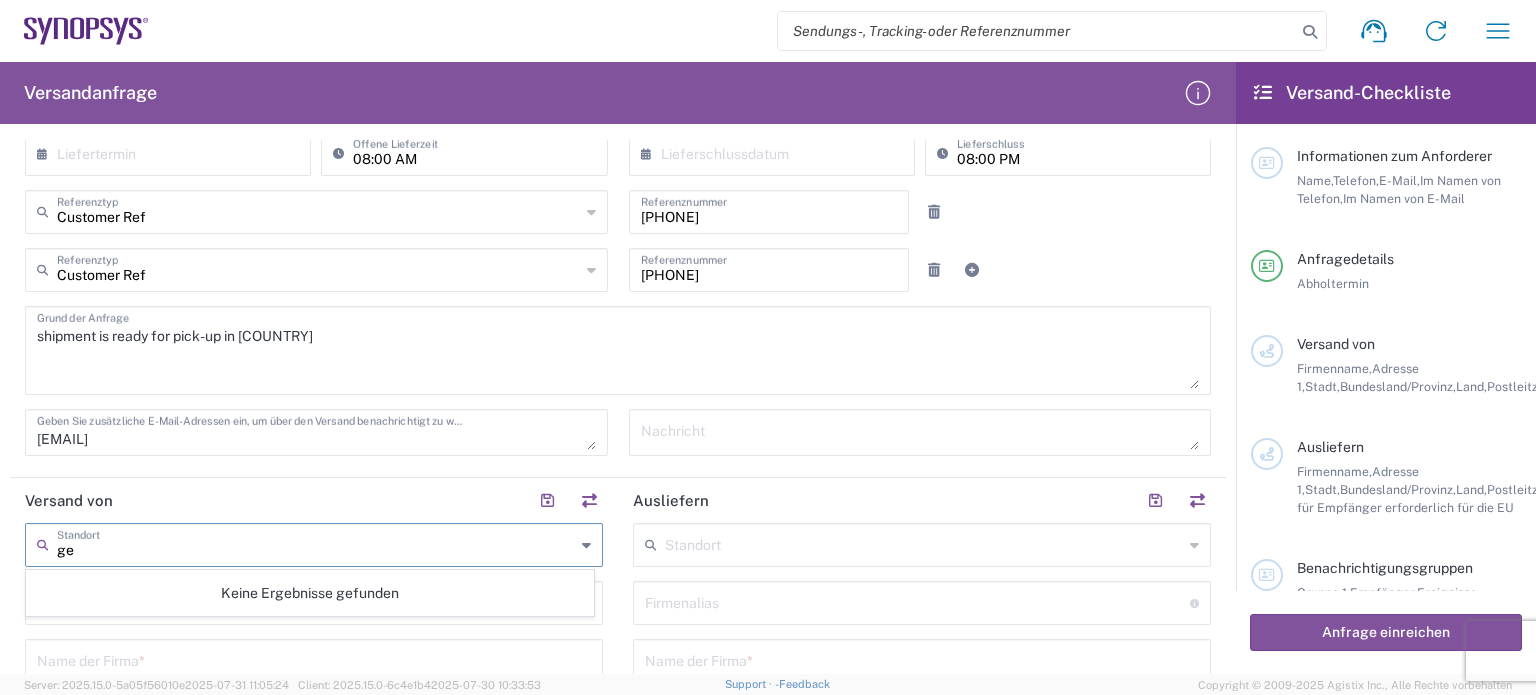 type on "g" 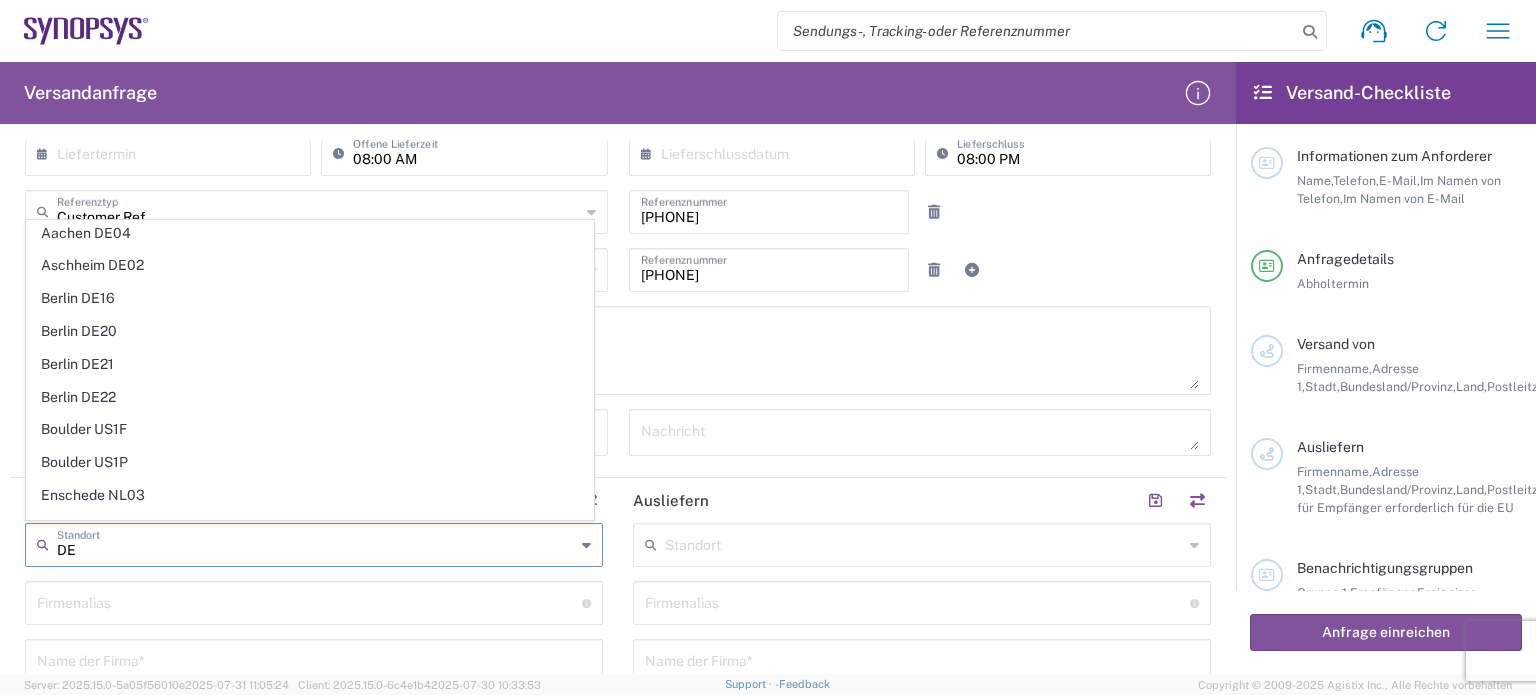scroll, scrollTop: 0, scrollLeft: 0, axis: both 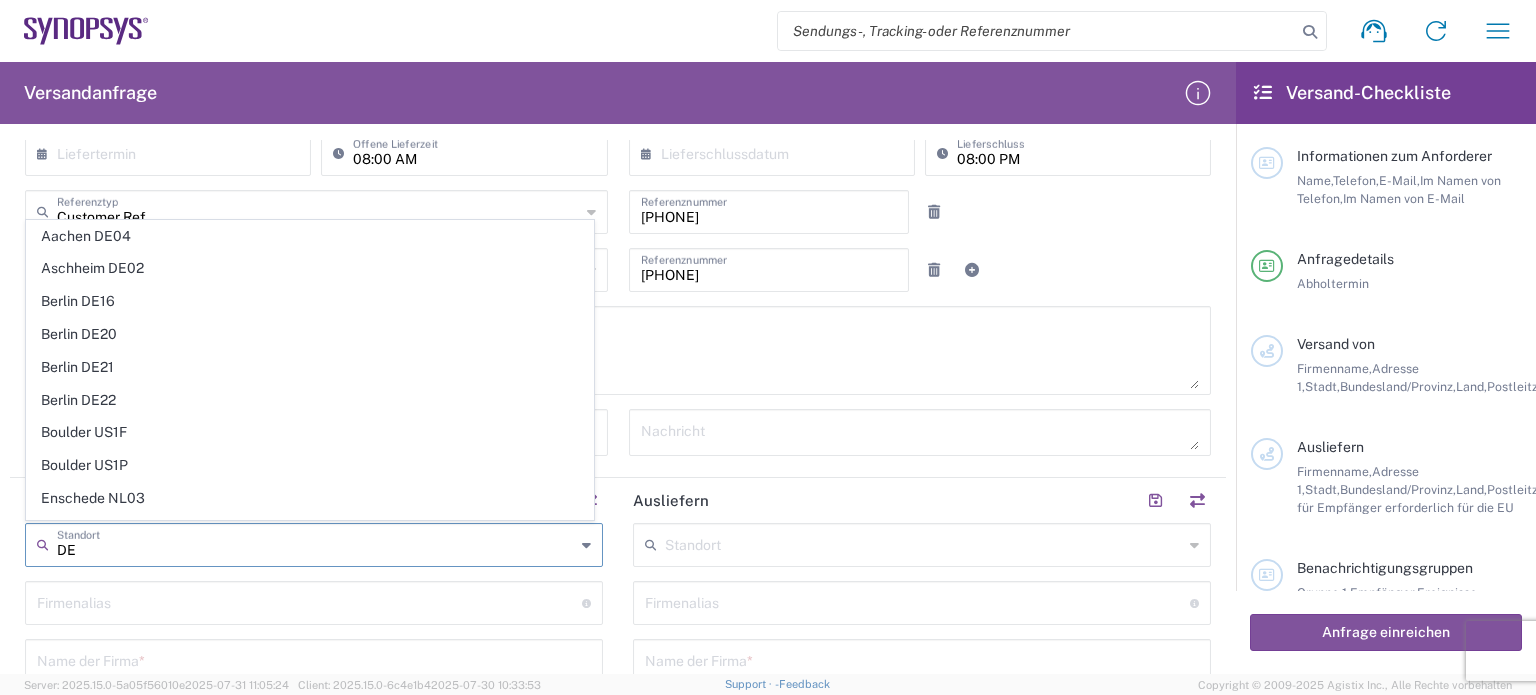 type on "DE" 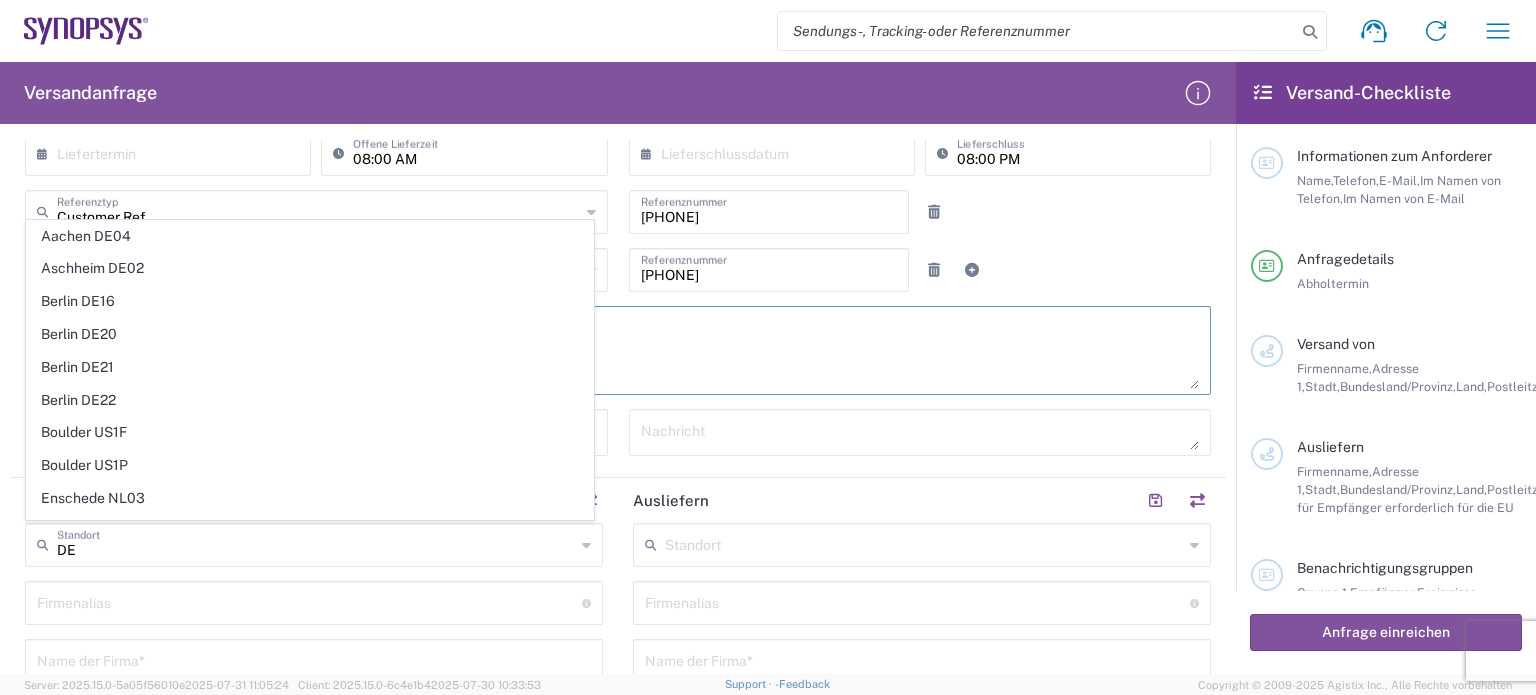 click on "shipment is ready for pick-up in [COUNTRY]" at bounding box center (618, 350) 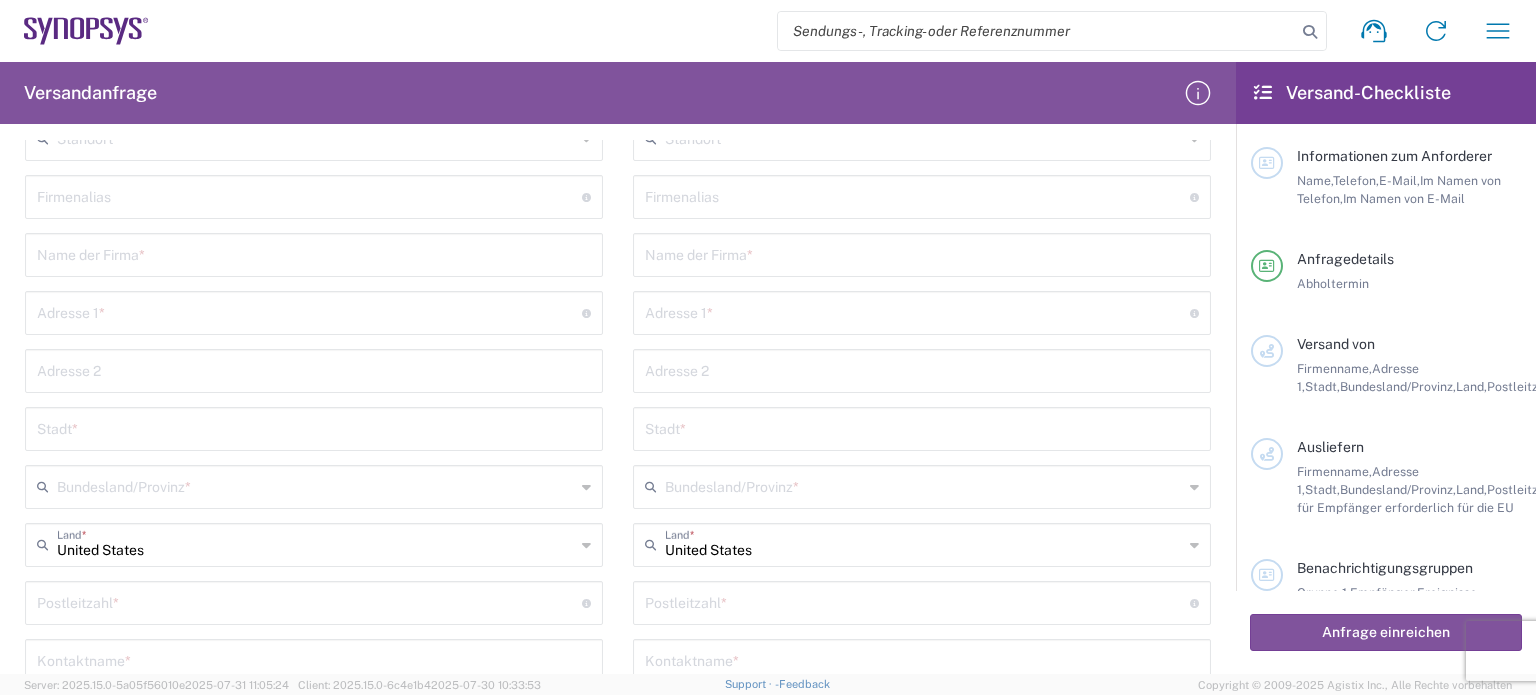 scroll, scrollTop: 800, scrollLeft: 0, axis: vertical 